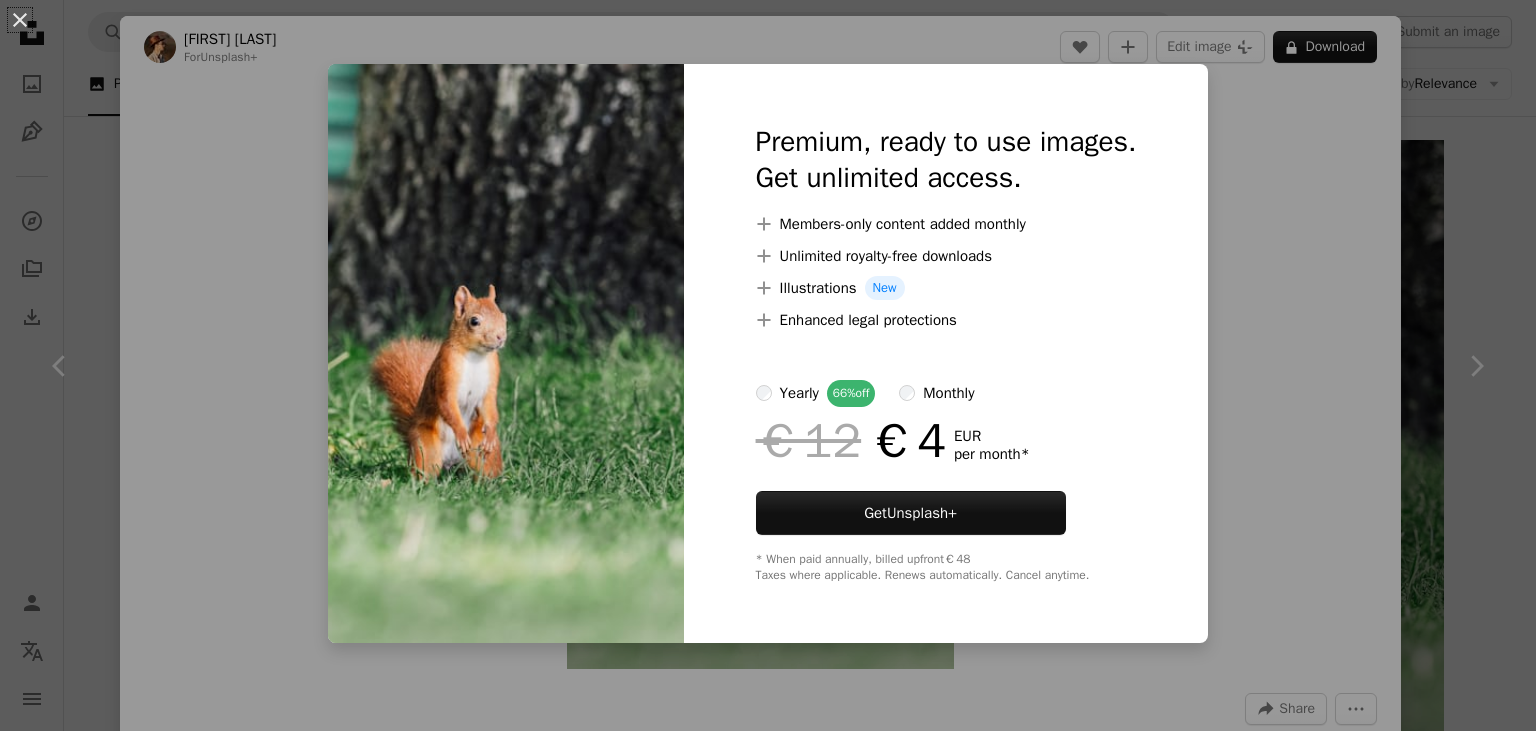 scroll, scrollTop: 2851, scrollLeft: 0, axis: vertical 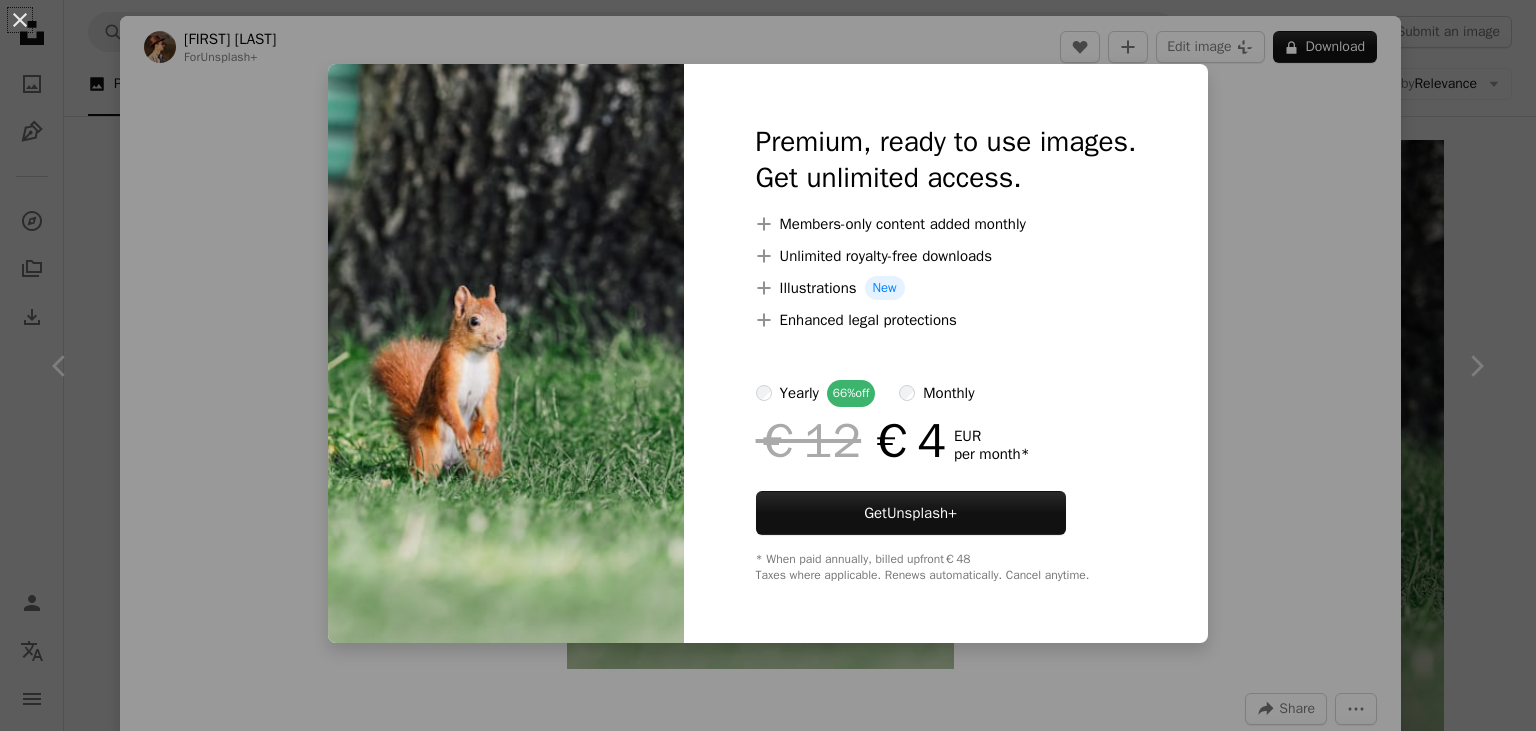 click on "An X shape Premium, ready to use images. Get unlimited access. A plus sign Members-only content added monthly A plus sign Unlimited royalty-free downloads A plus sign Illustrations  New A plus sign Enhanced legal protections yearly 66%  off monthly €12   €4 EUR per month * Get  Unsplash+ * When paid annually, billed upfront  €48 Taxes where applicable. Renews automatically. Cancel anytime." at bounding box center (768, 365) 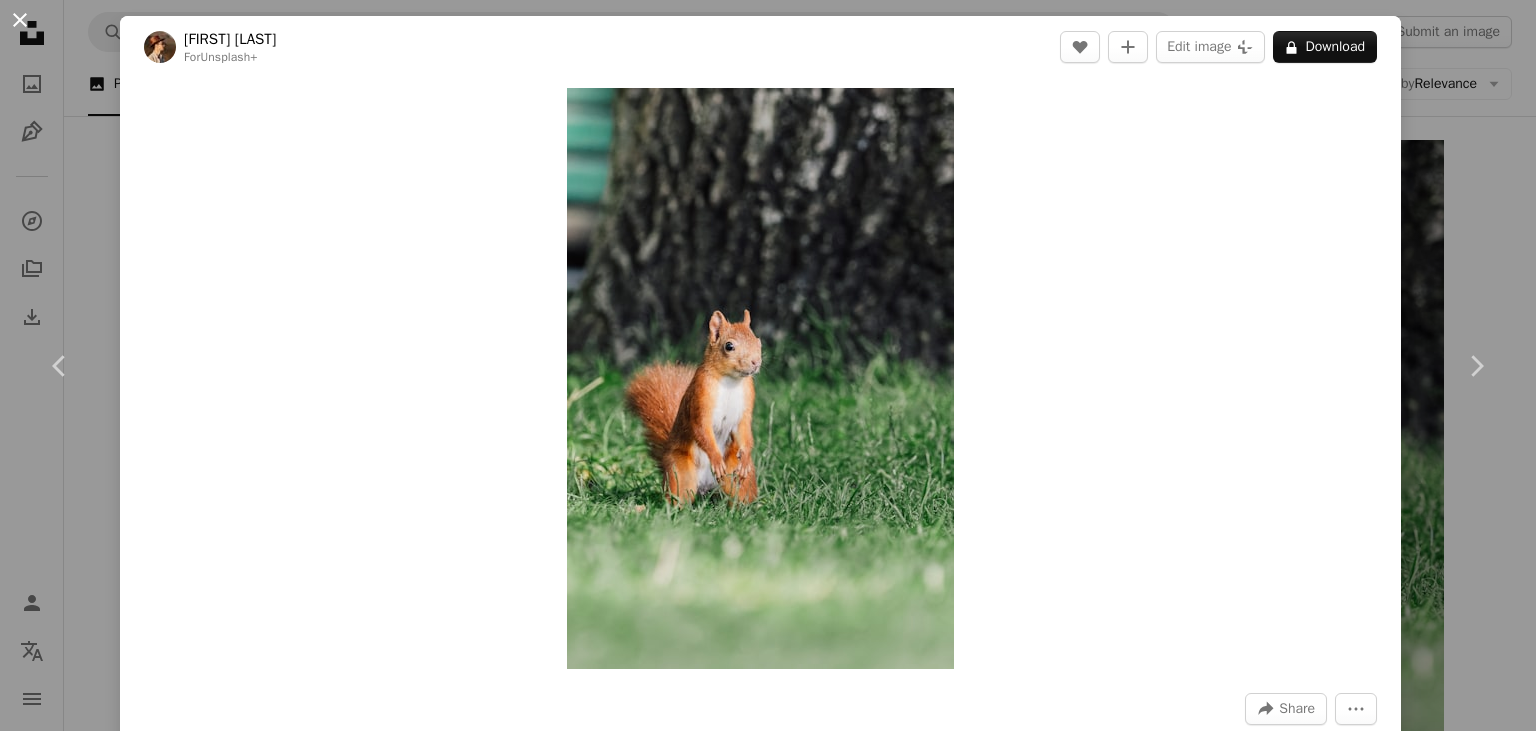 click on "An X shape" at bounding box center [20, 20] 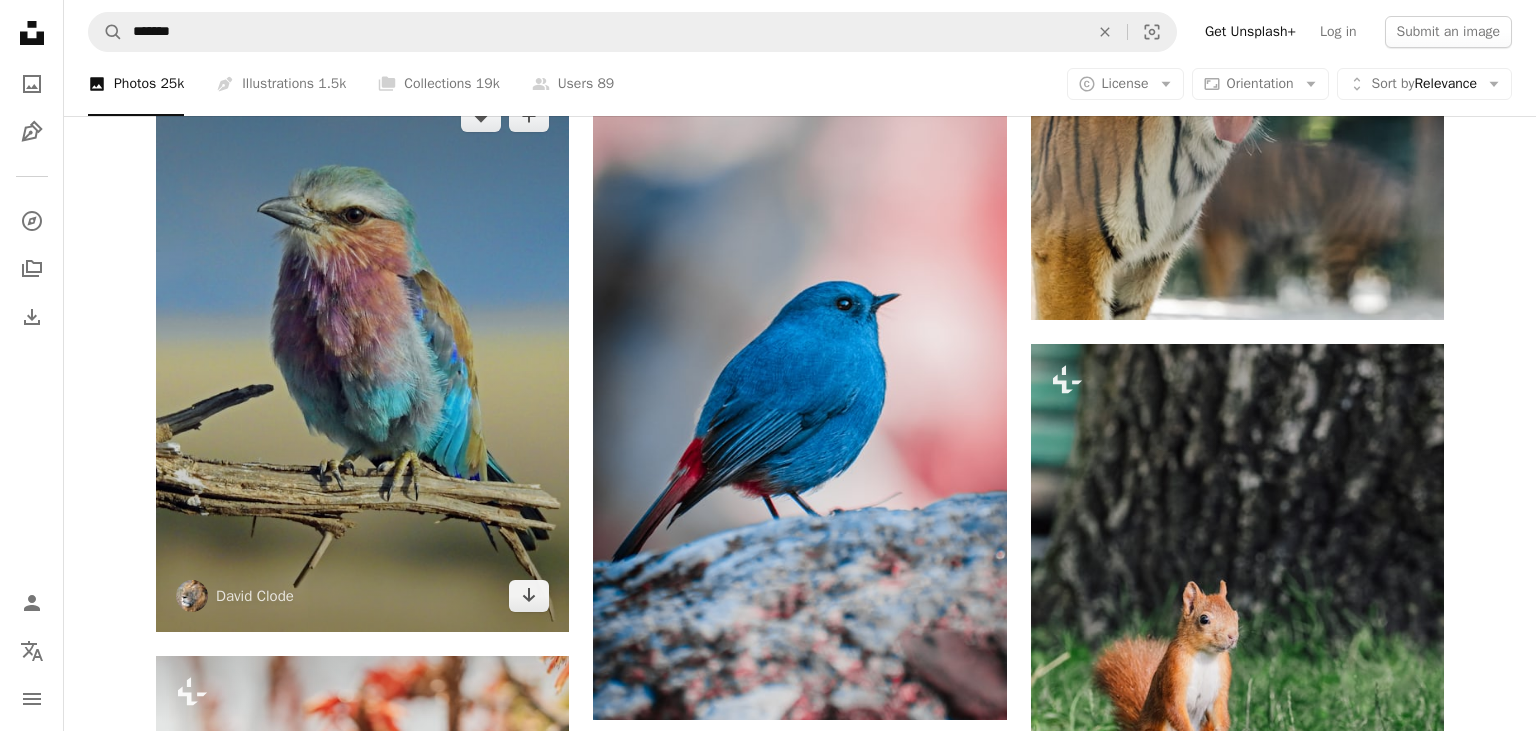 scroll, scrollTop: 2640, scrollLeft: 0, axis: vertical 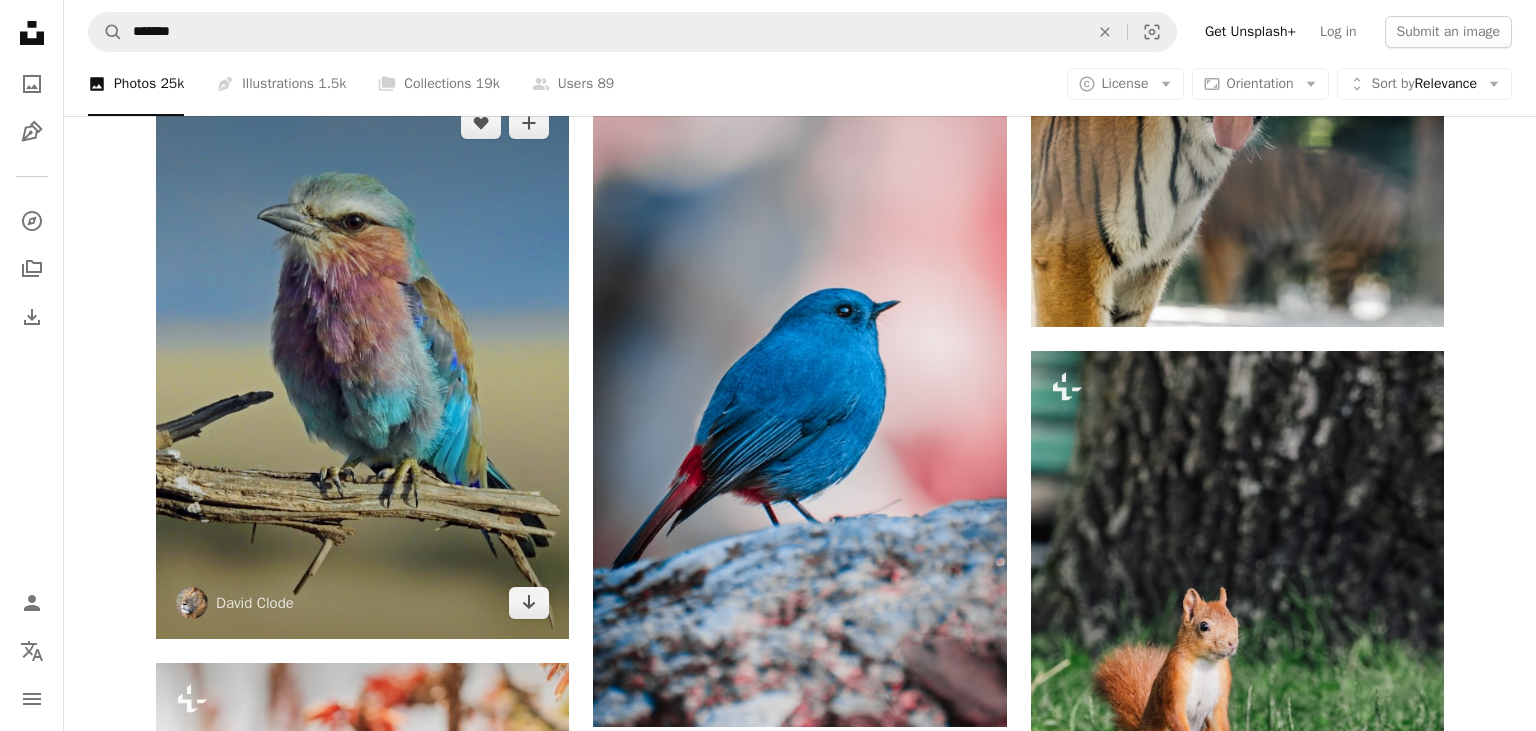 click at bounding box center (362, 363) 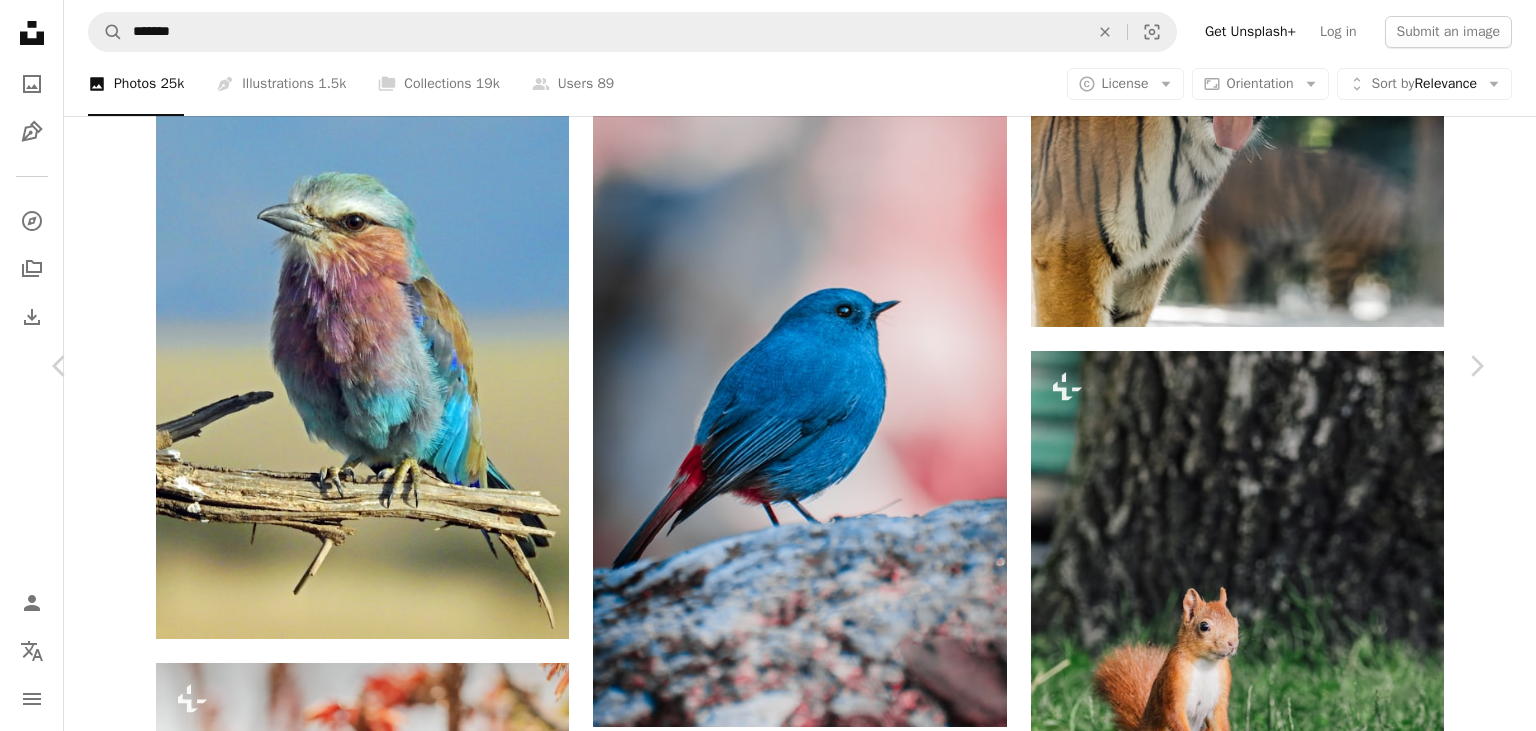 click on "Download free" at bounding box center (1287, 5166) 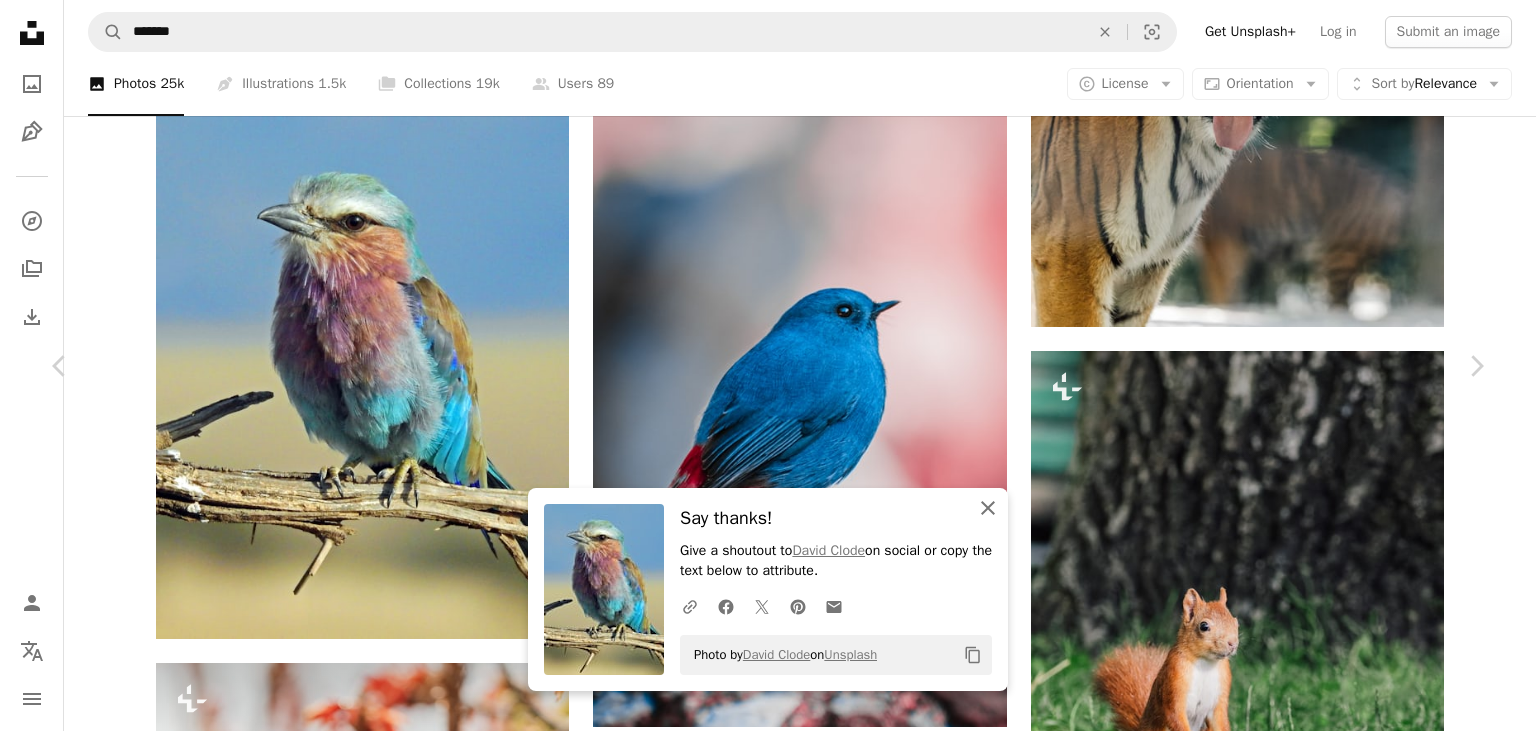 click 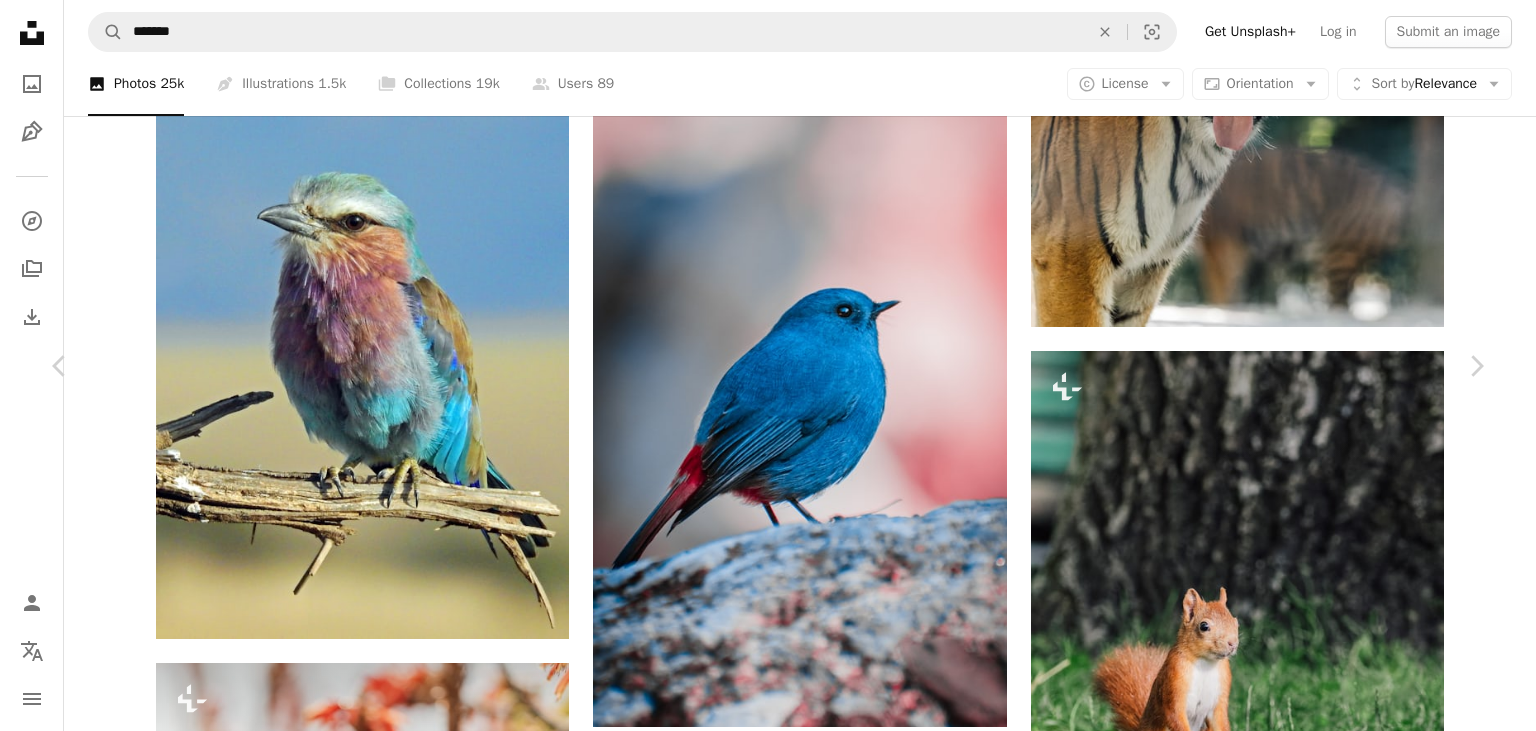 click on "An X shape" at bounding box center [20, 20] 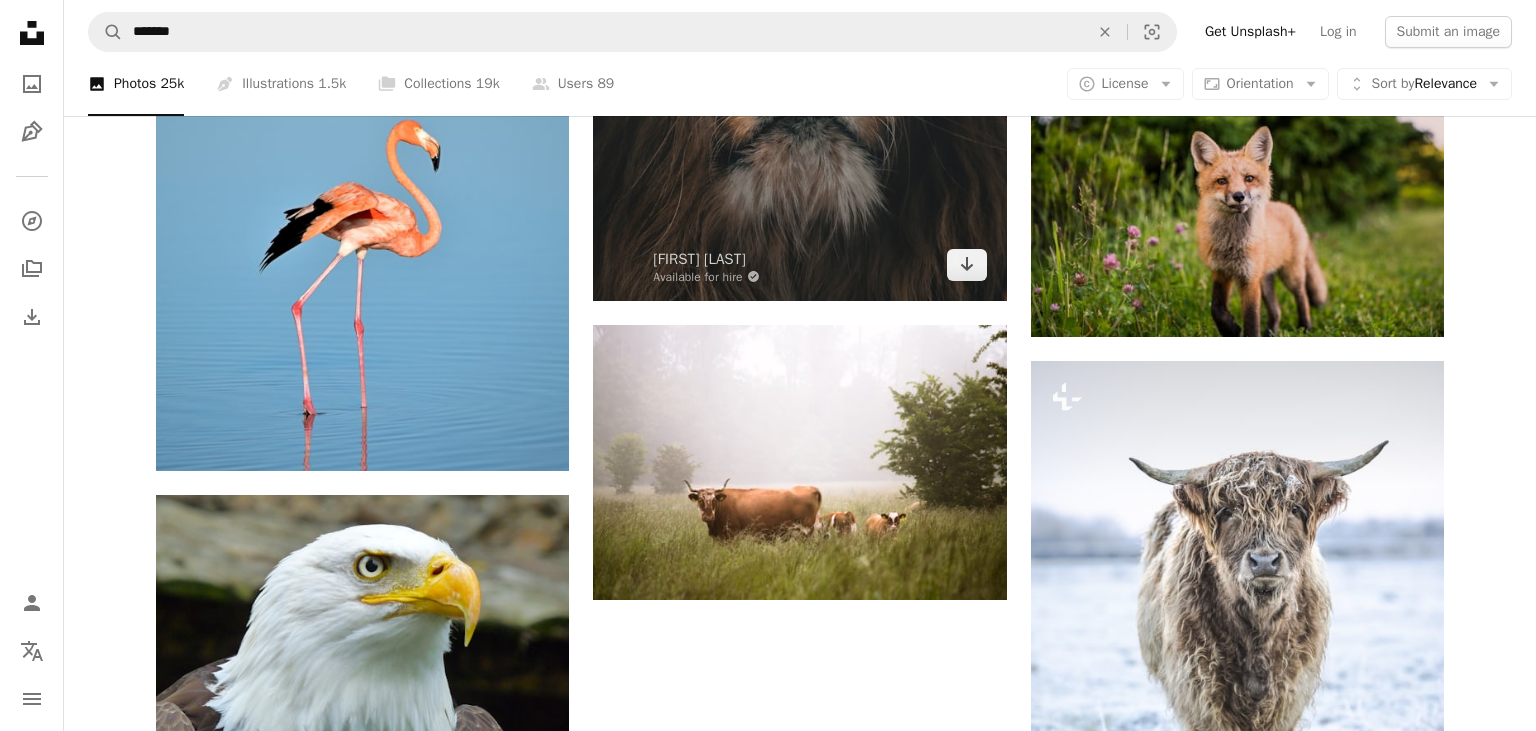 scroll, scrollTop: 5280, scrollLeft: 0, axis: vertical 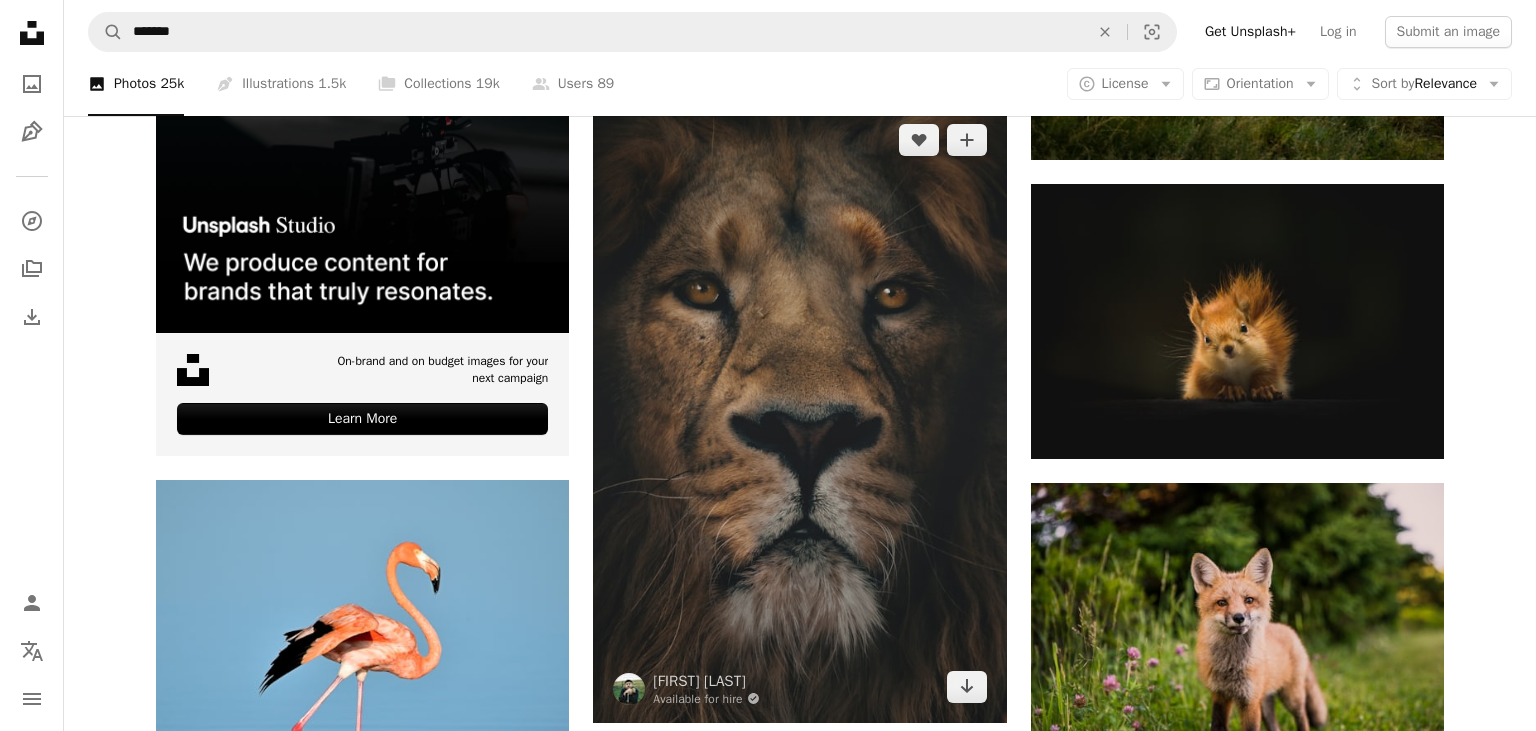 click at bounding box center [799, 413] 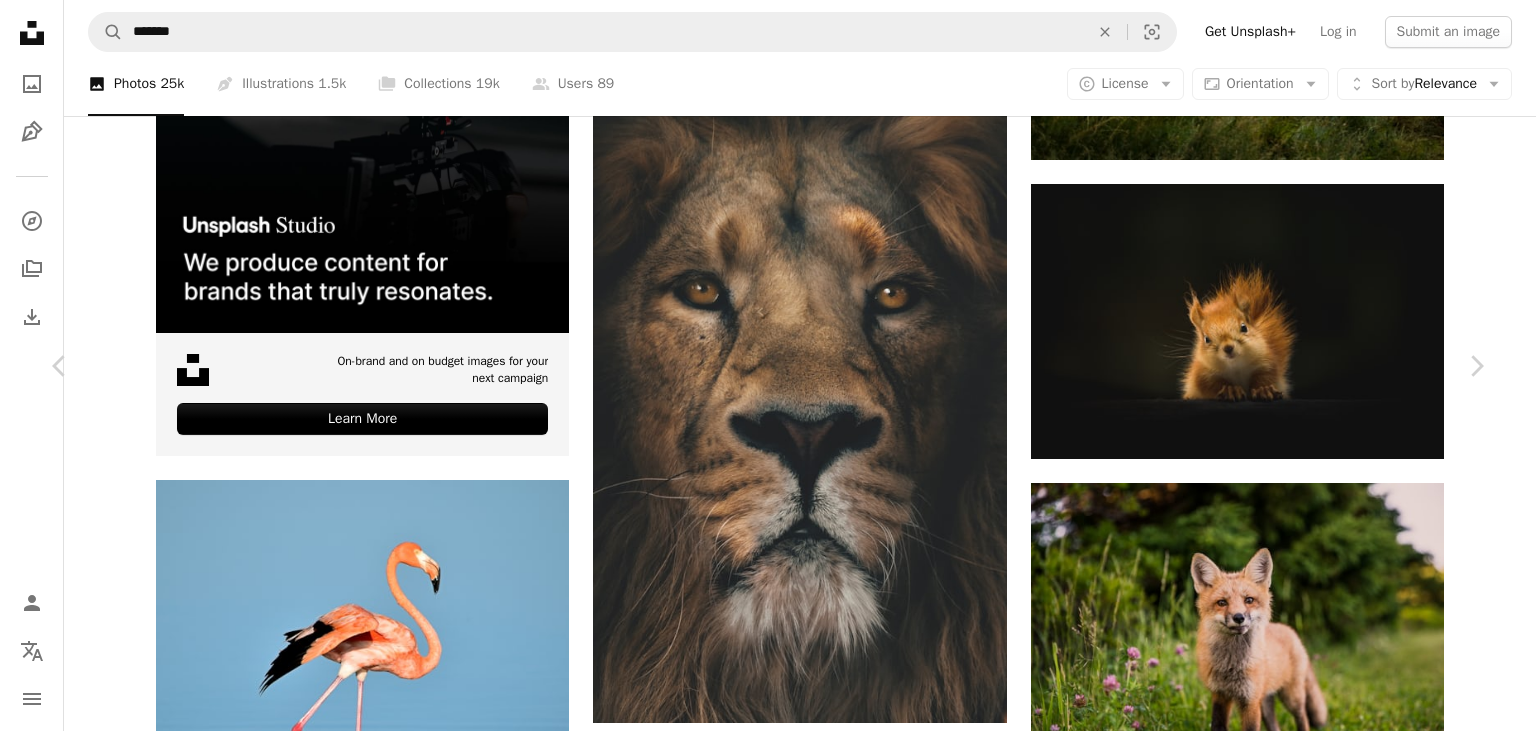 click on "Download free" at bounding box center (1287, 6417) 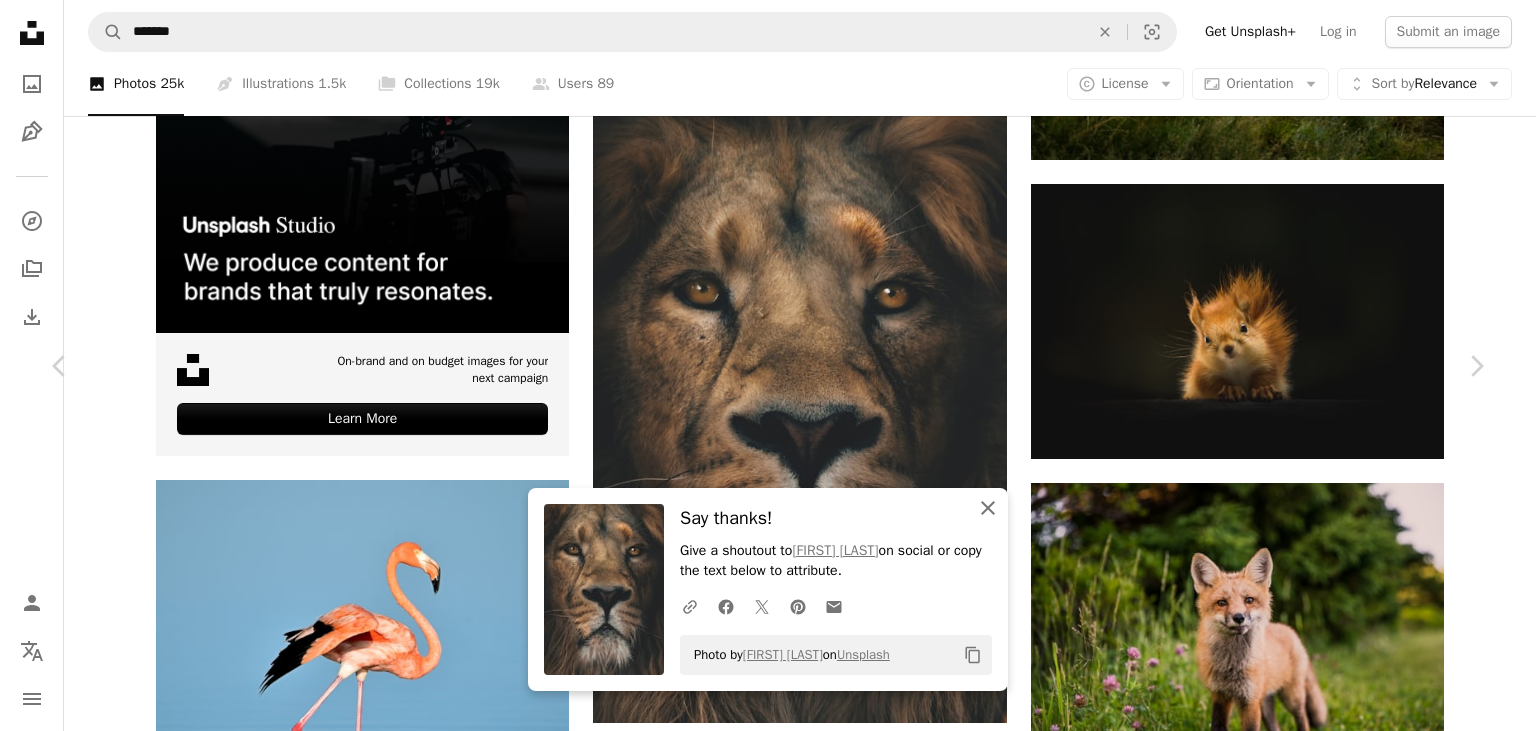 click on "An X shape" 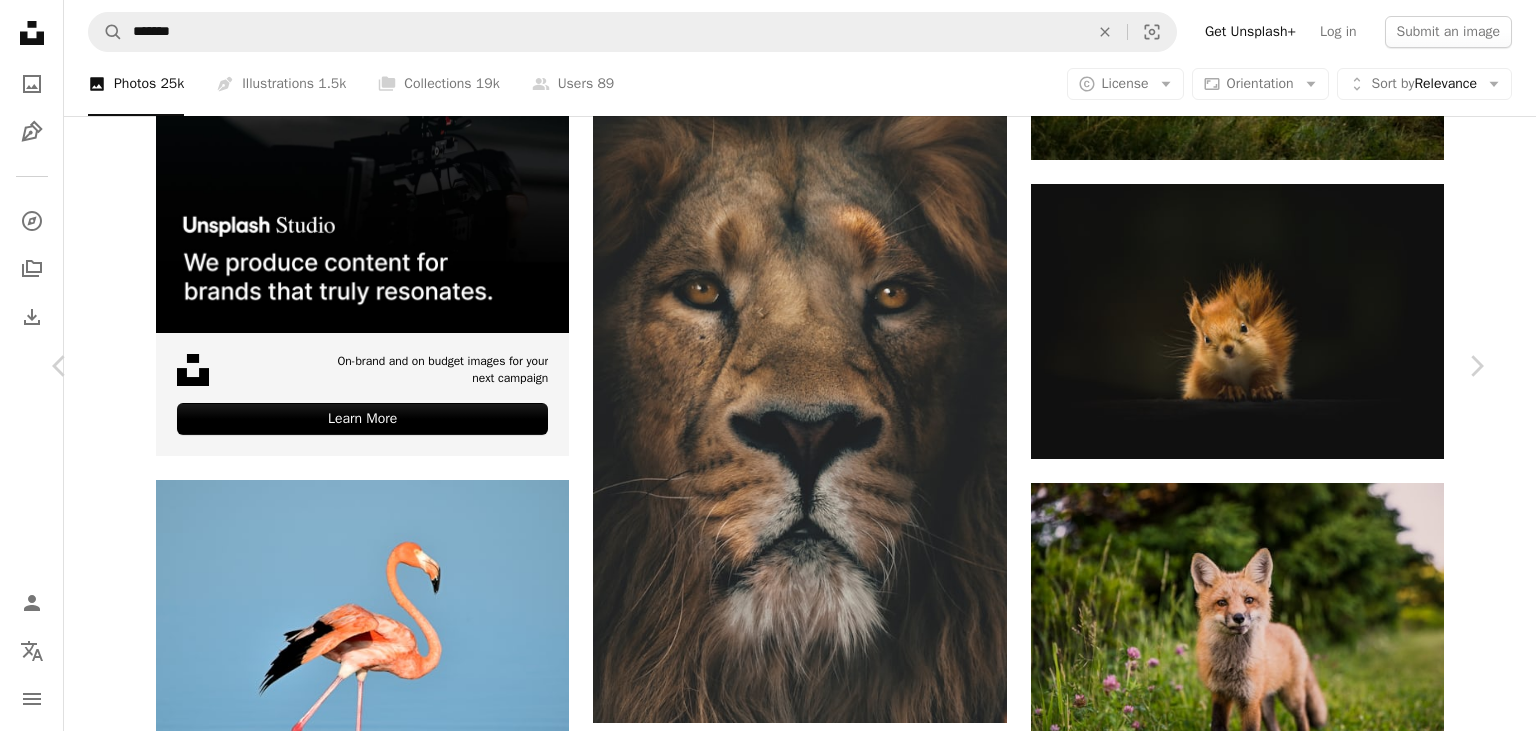 click on "An X shape" at bounding box center (20, 20) 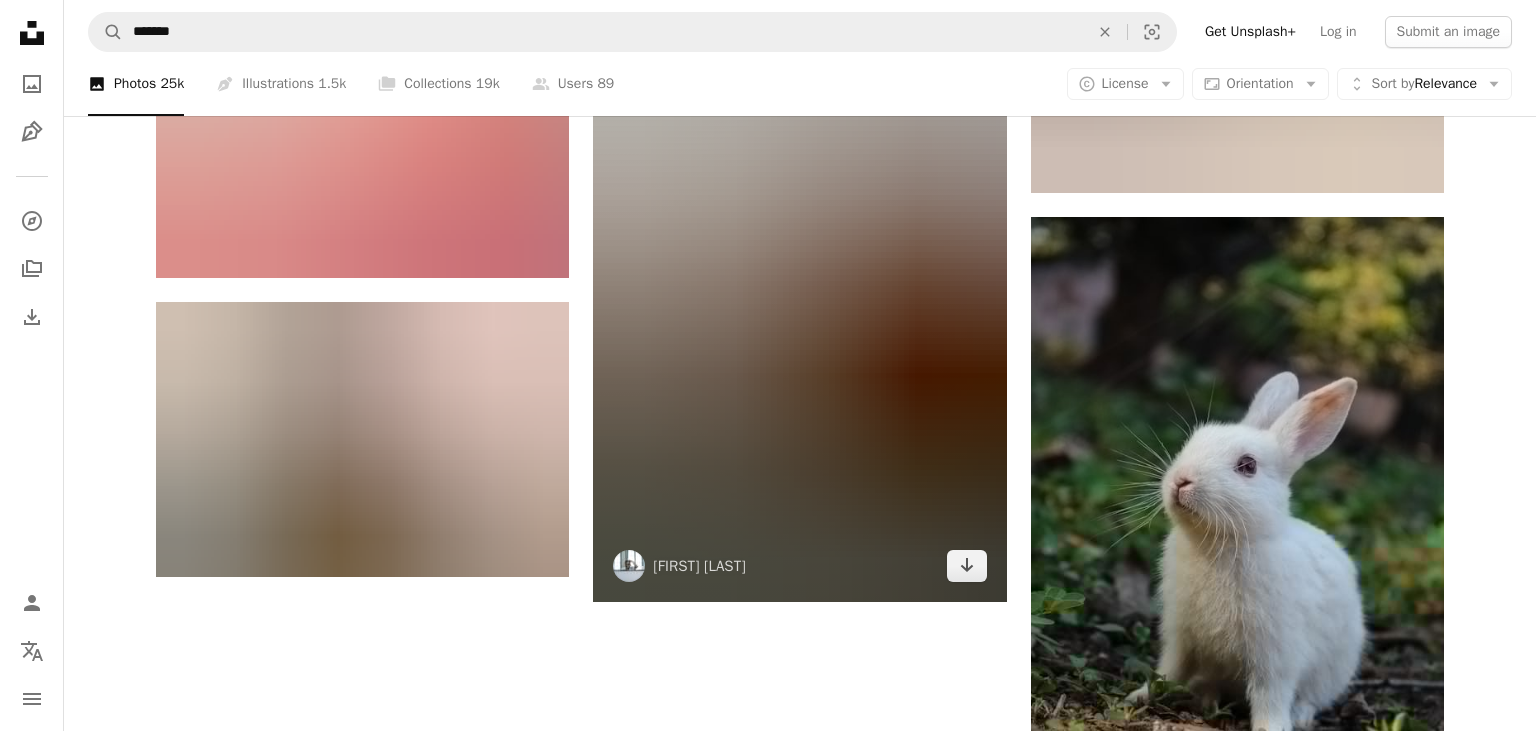 scroll, scrollTop: 9187, scrollLeft: 0, axis: vertical 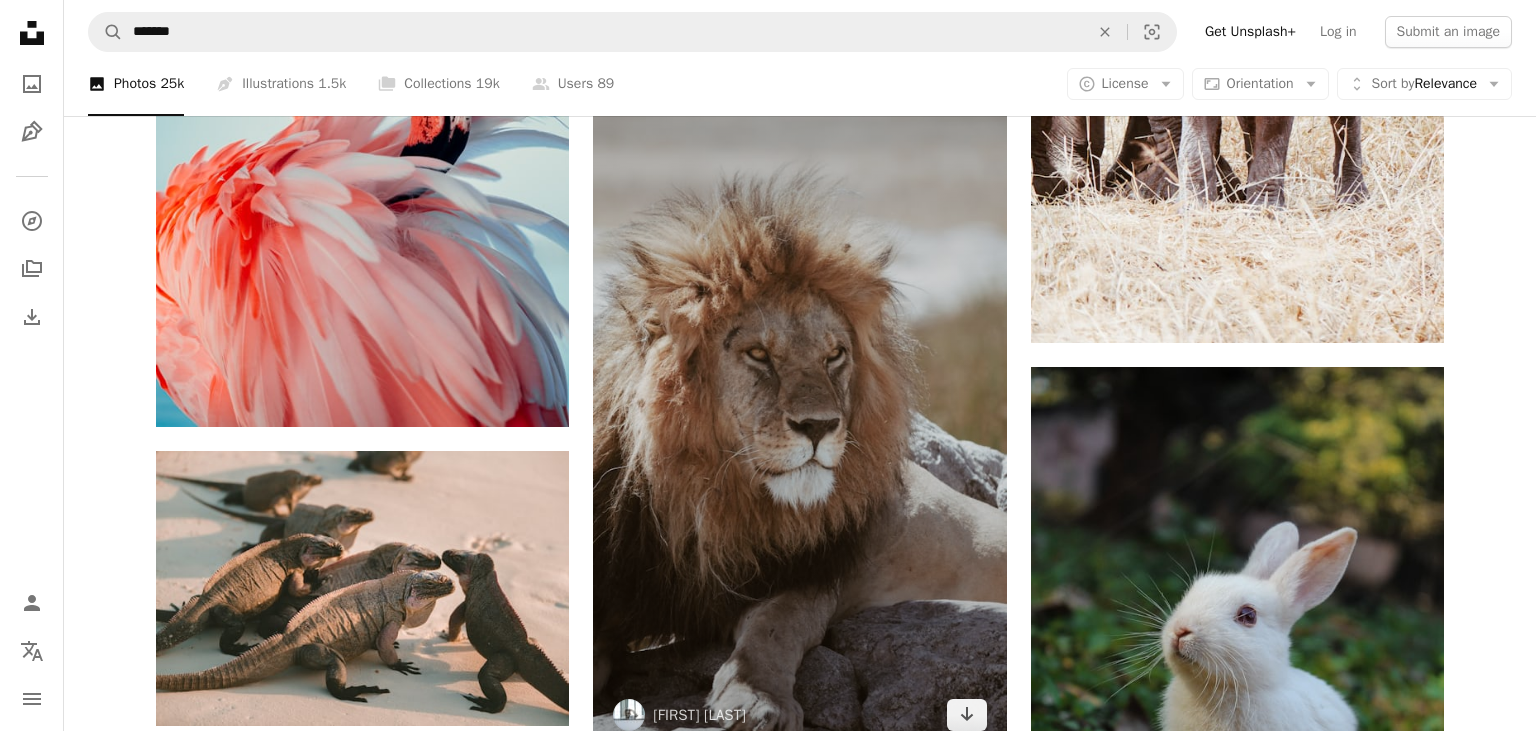 click at bounding box center [799, 383] 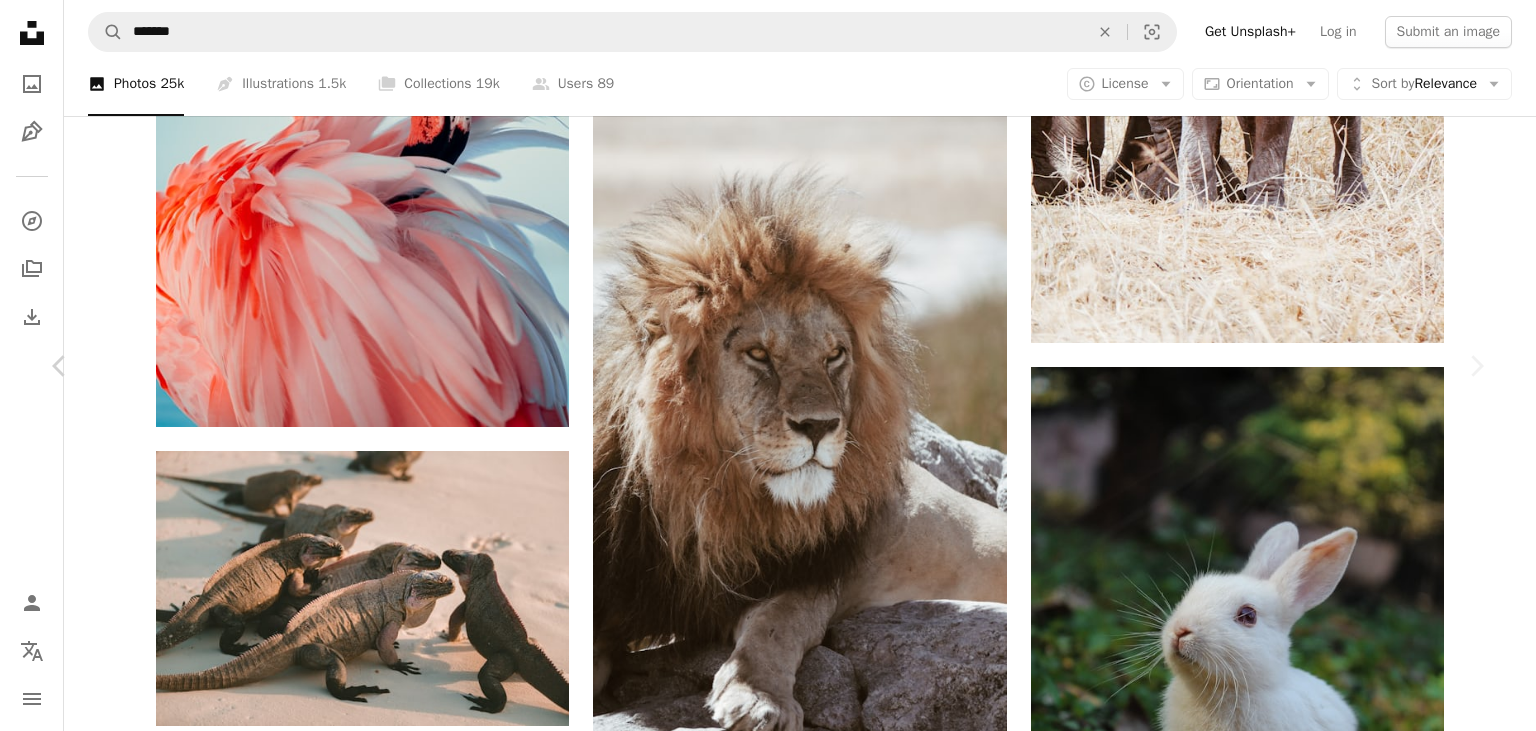 click on "Download free" at bounding box center [1287, 2511] 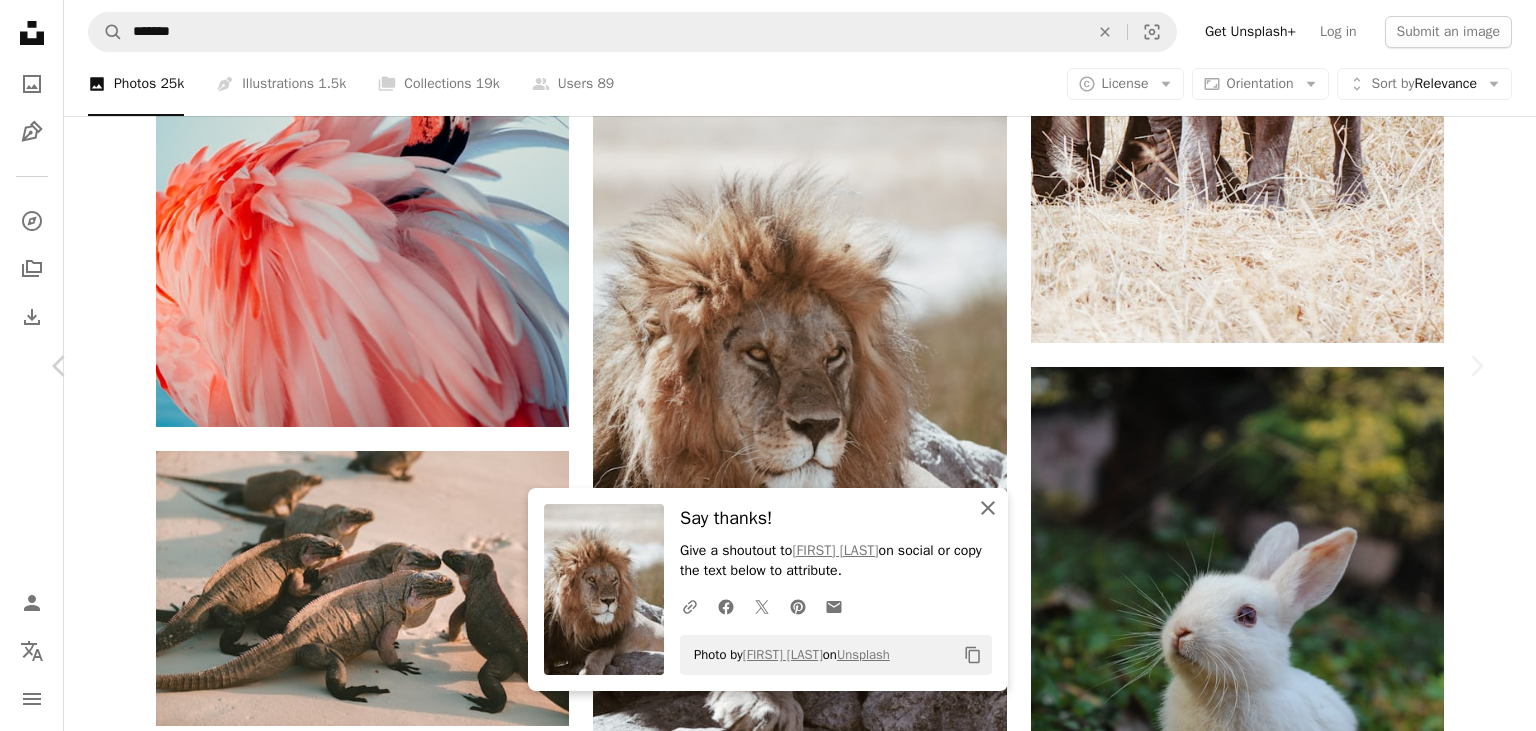 click on "An X shape Close" at bounding box center (988, 508) 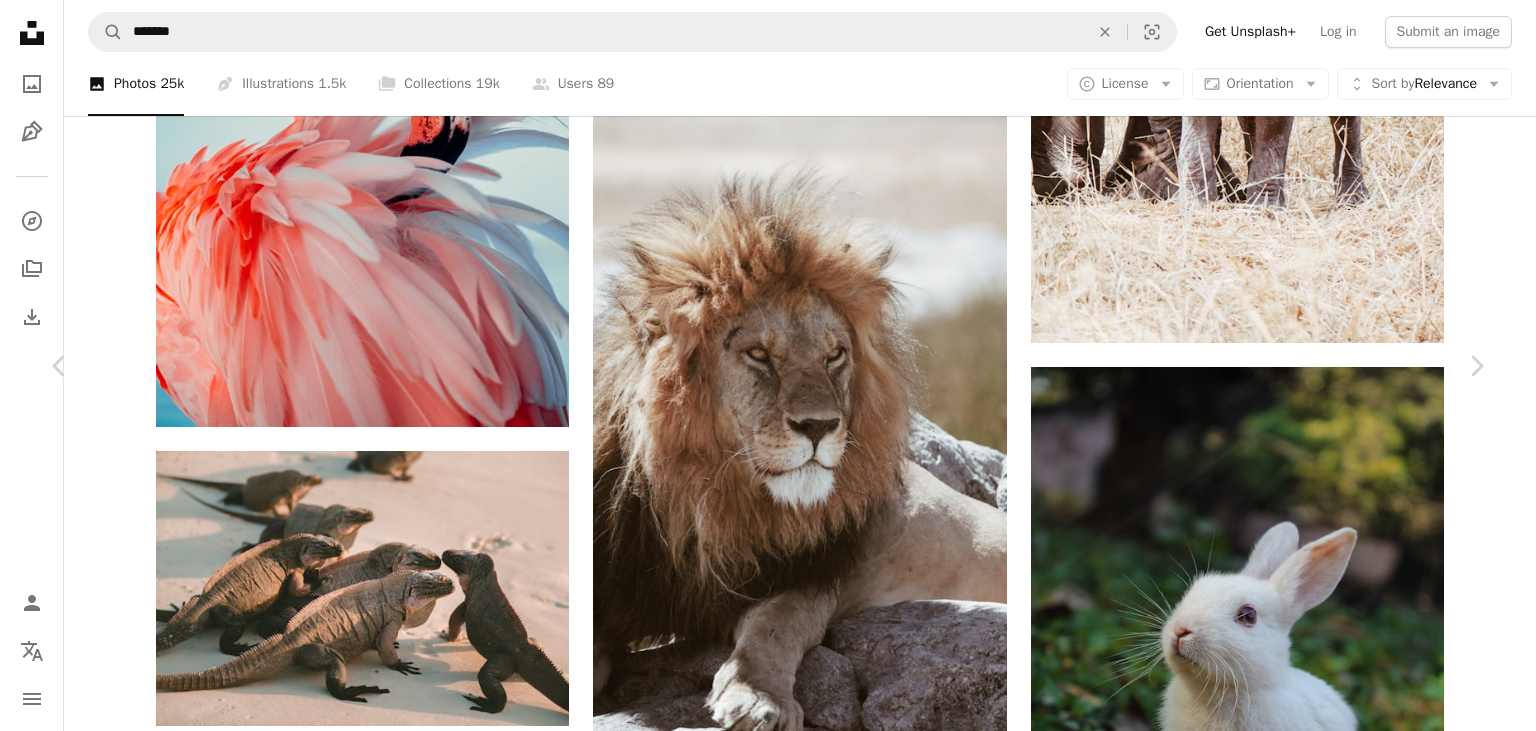 click on "An X shape" at bounding box center [20, 20] 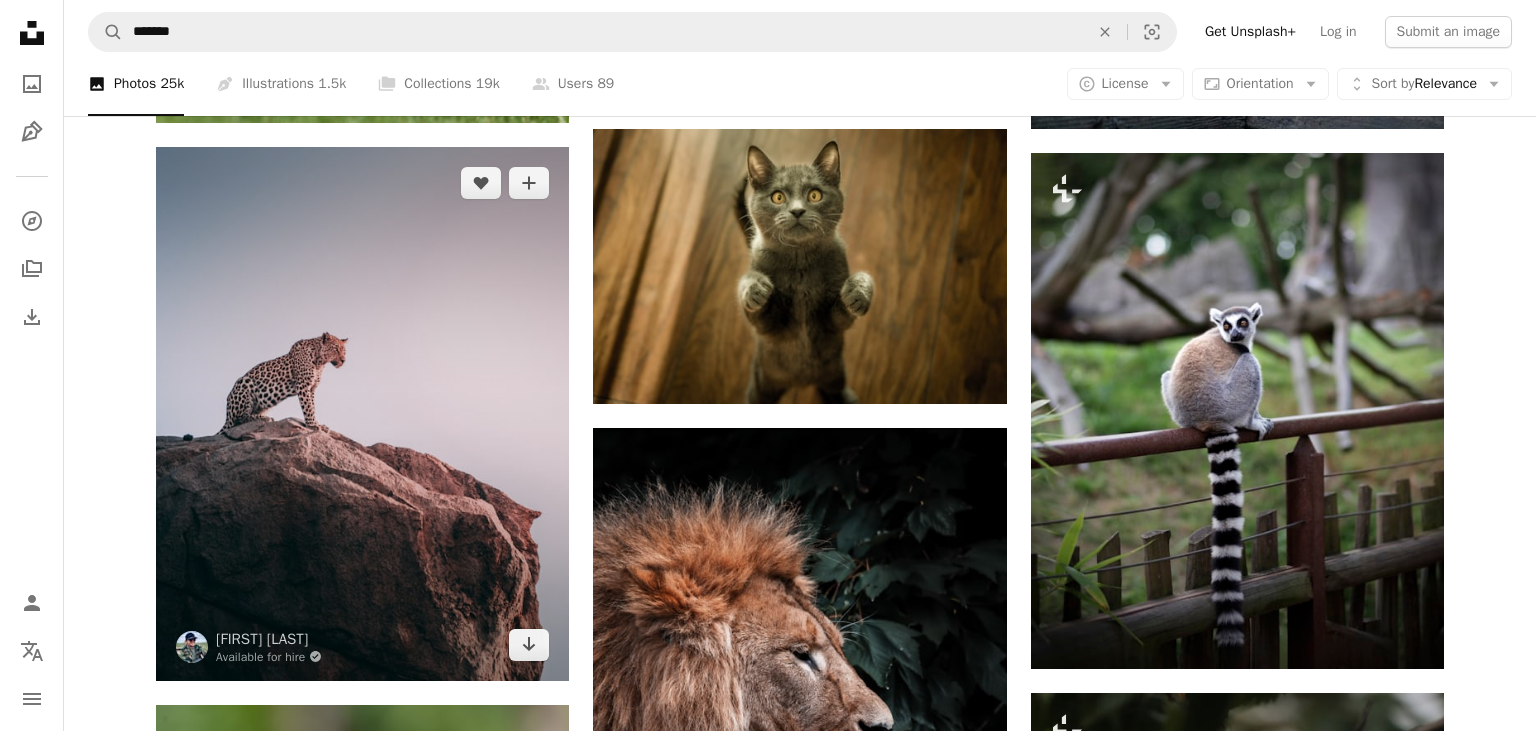 scroll, scrollTop: 10876, scrollLeft: 0, axis: vertical 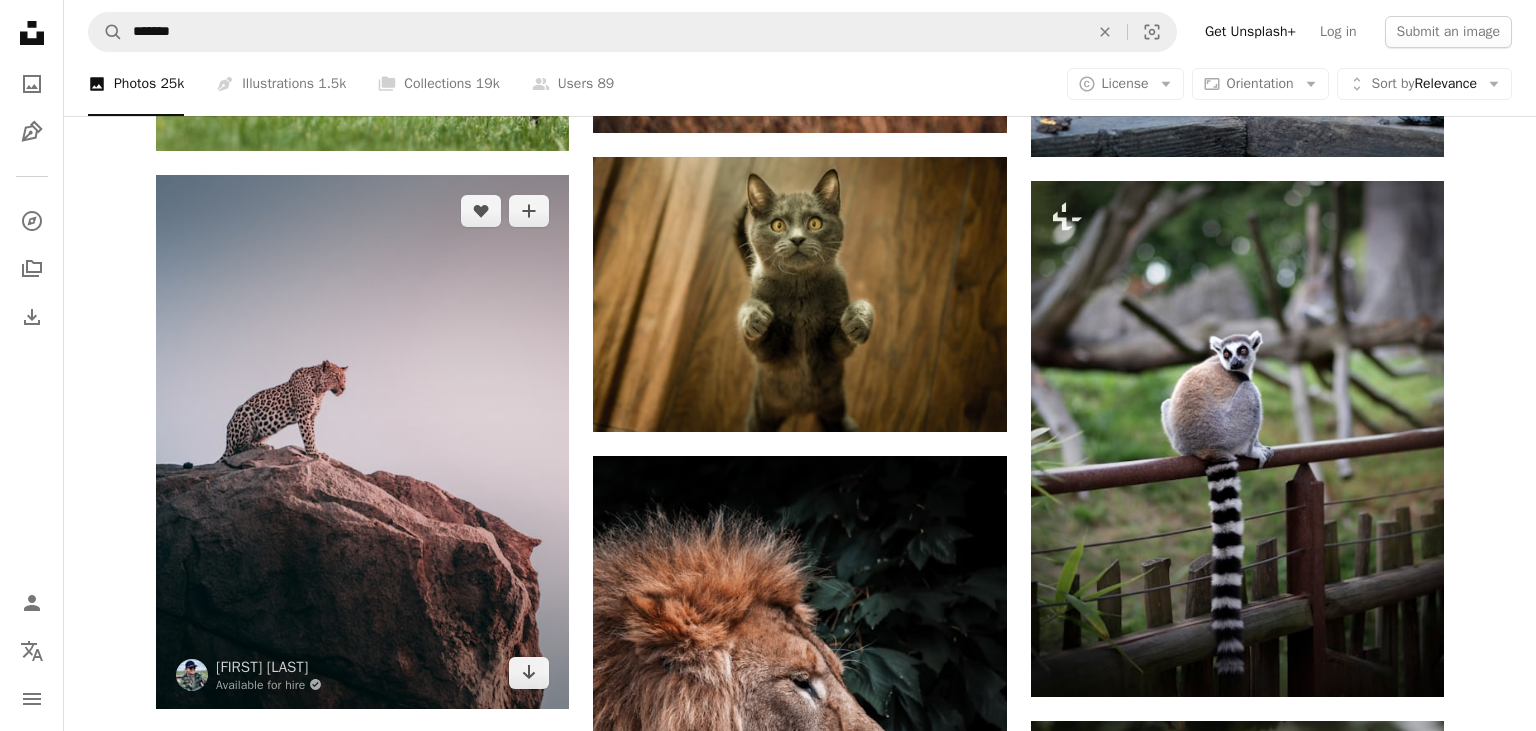 click at bounding box center (362, 441) 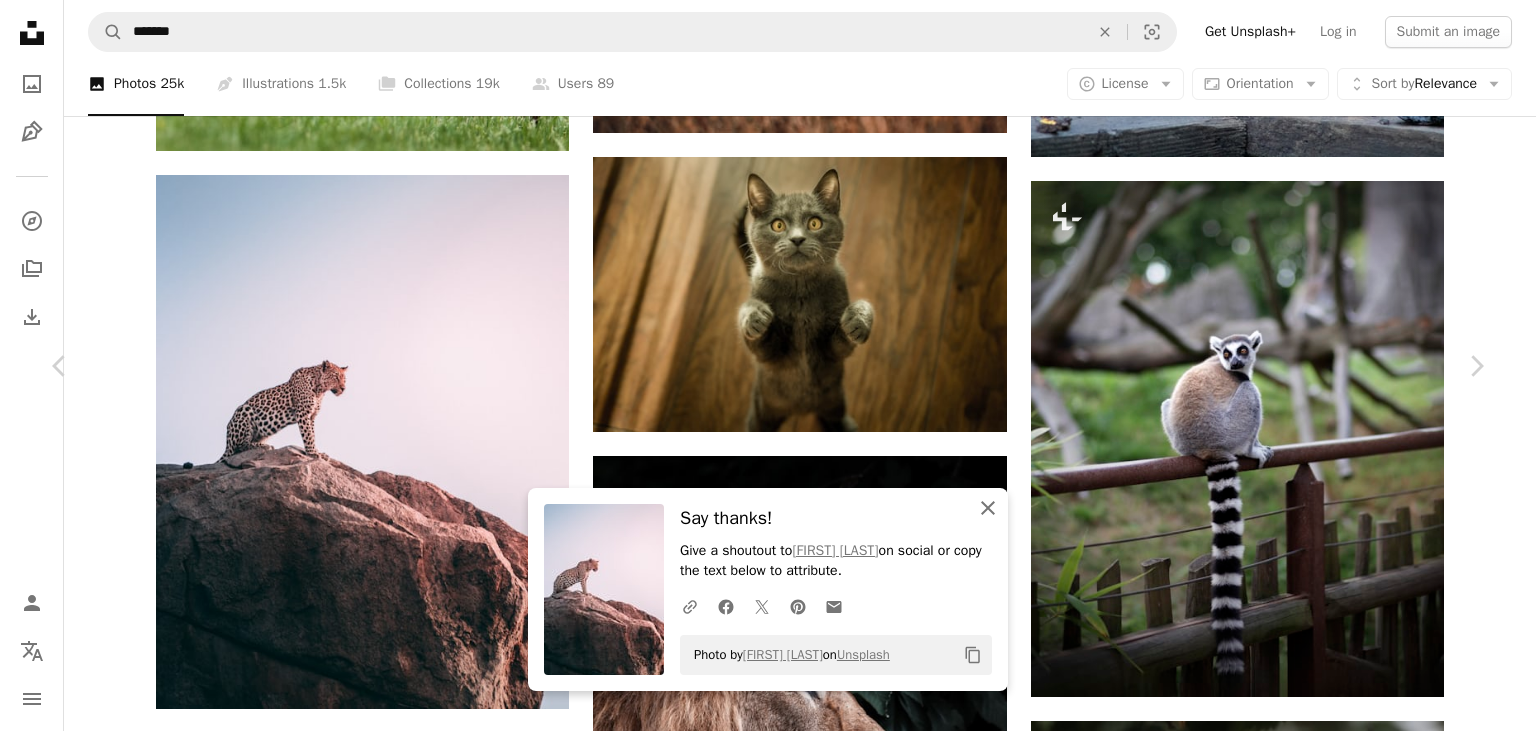 click 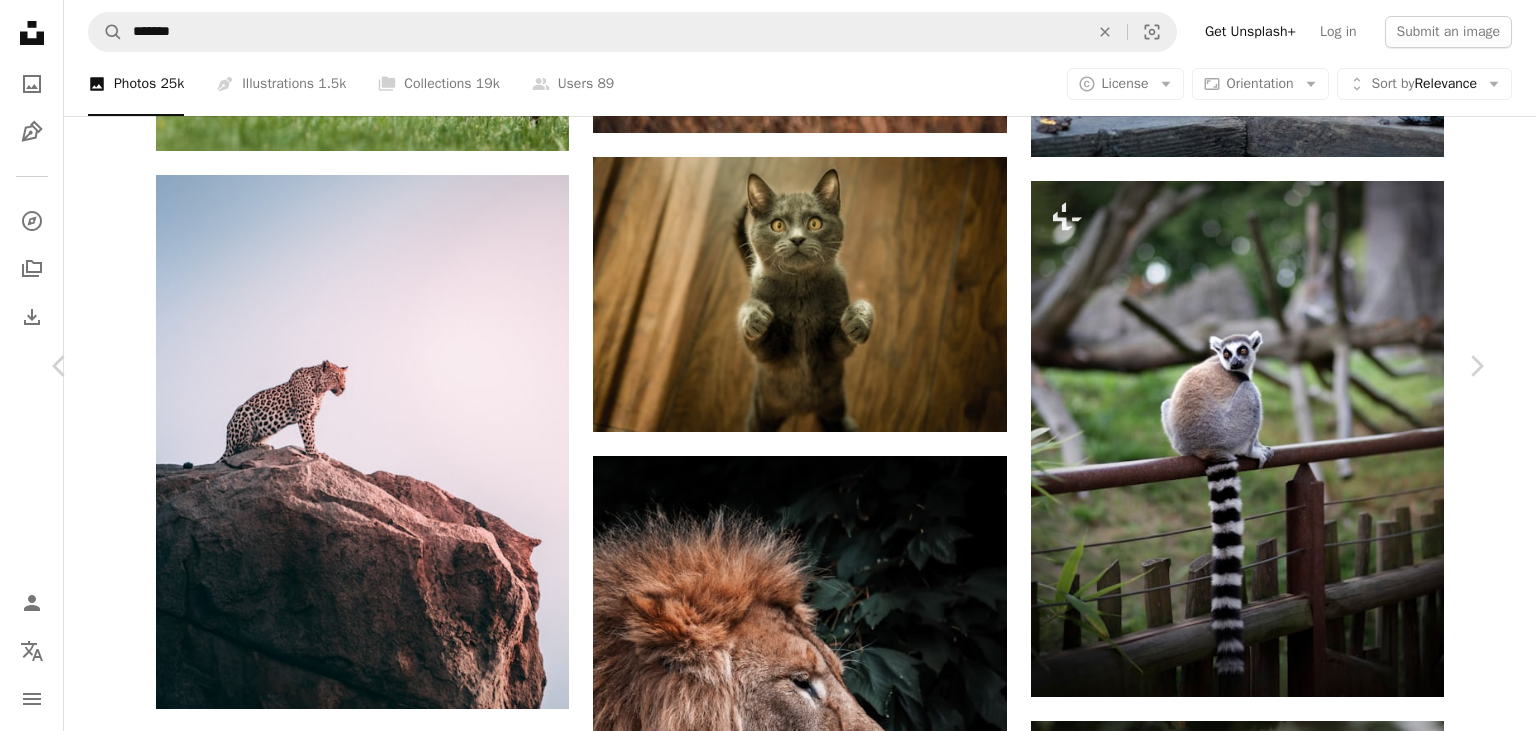click on "An X shape" at bounding box center (20, 20) 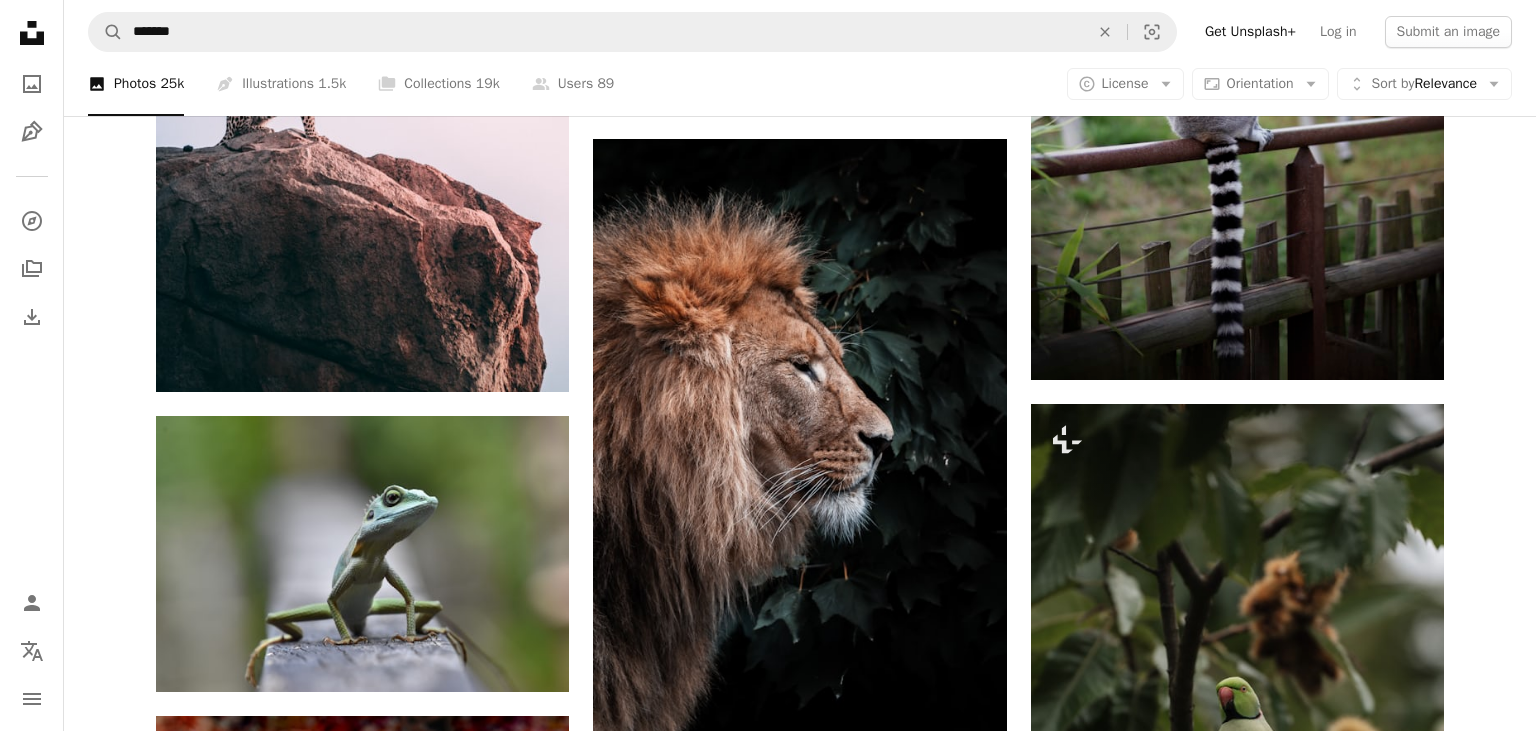 scroll, scrollTop: 10665, scrollLeft: 0, axis: vertical 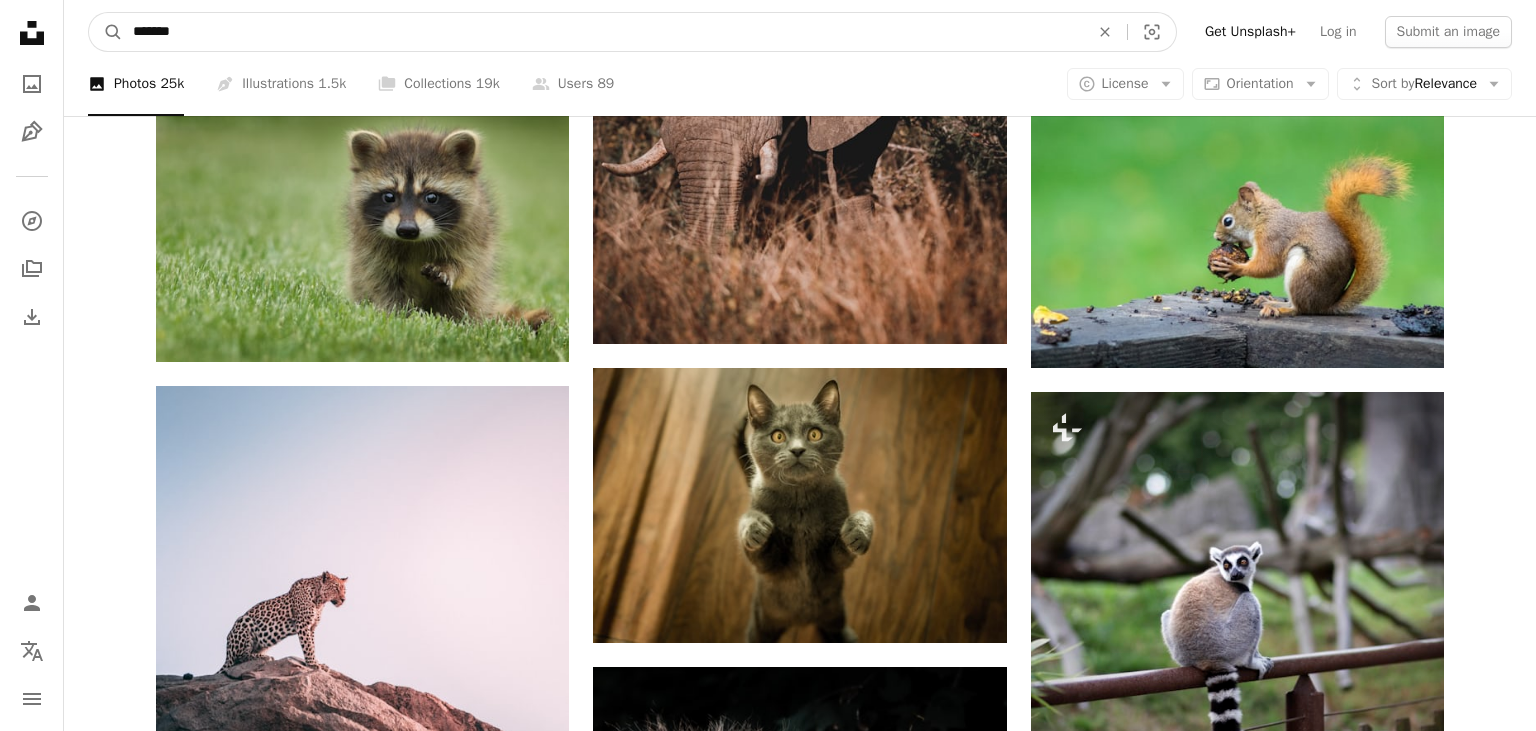 click on "*******" at bounding box center (603, 32) 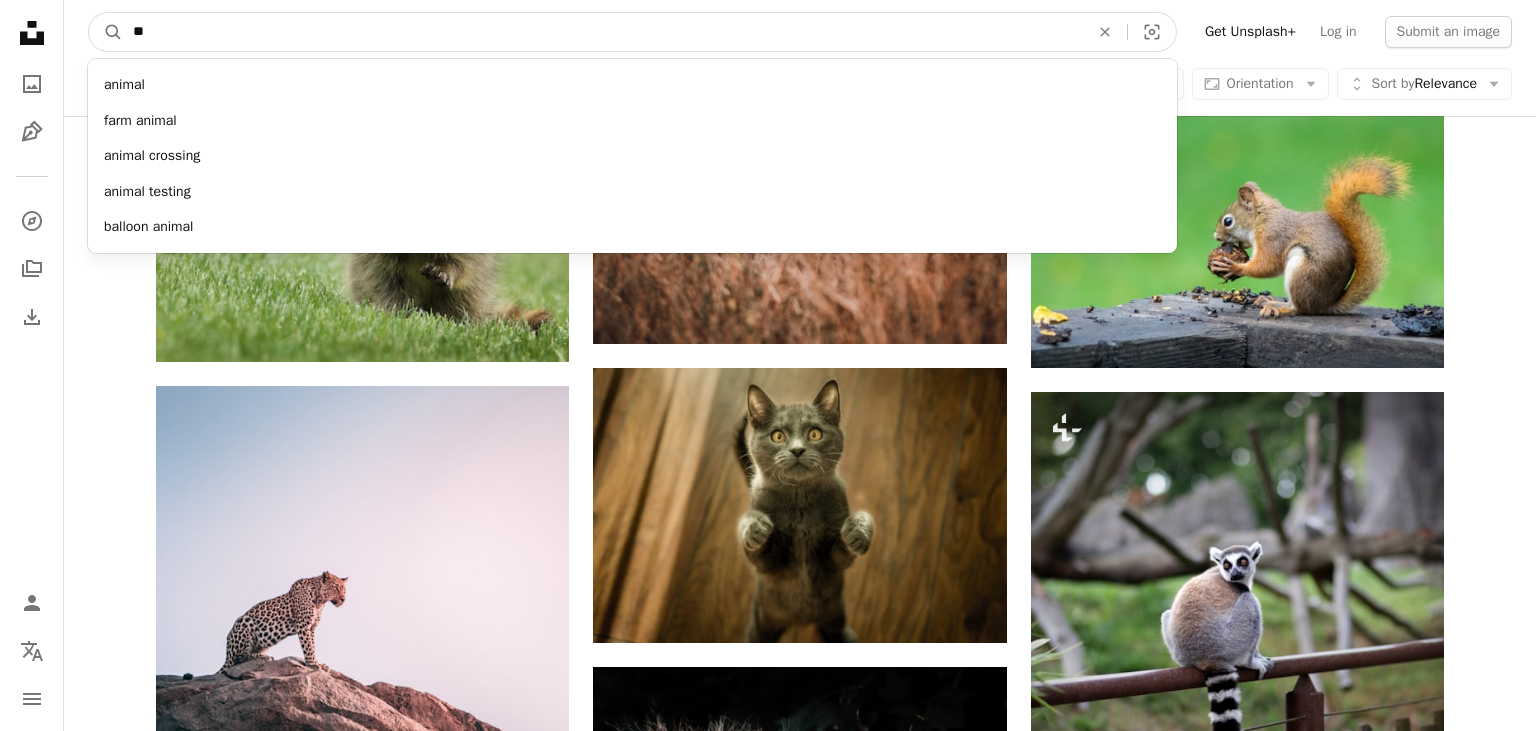 type on "*" 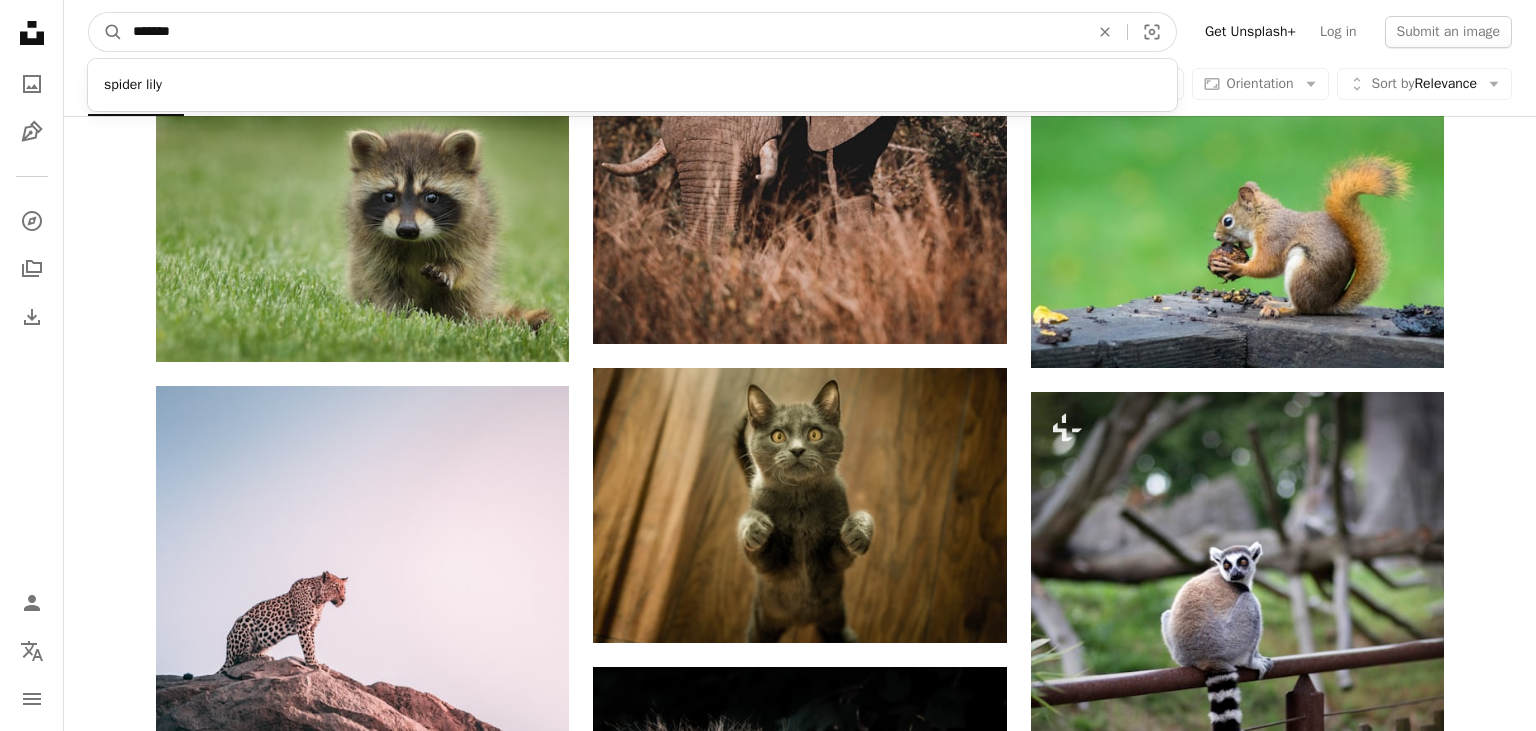 type on "*******" 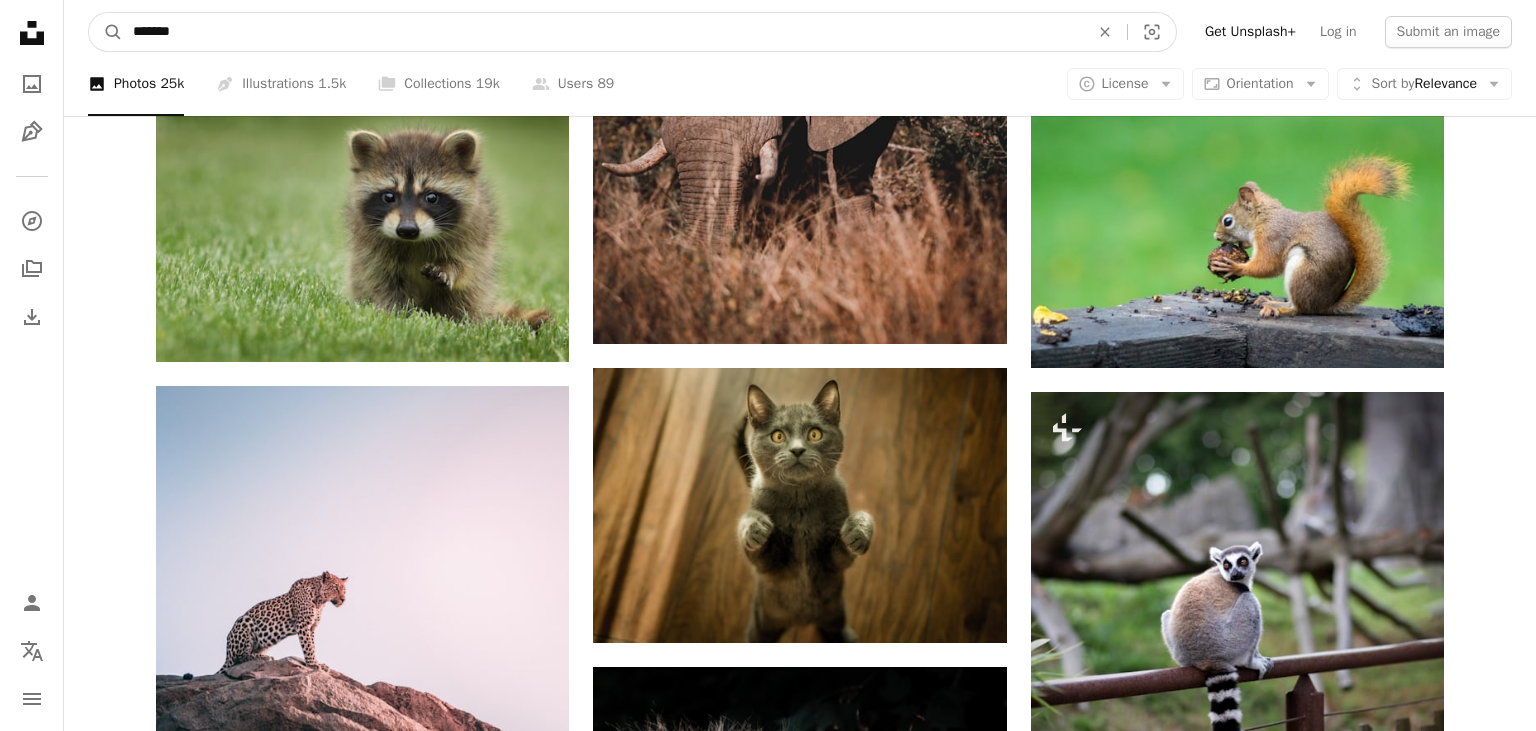 scroll, scrollTop: 0, scrollLeft: 0, axis: both 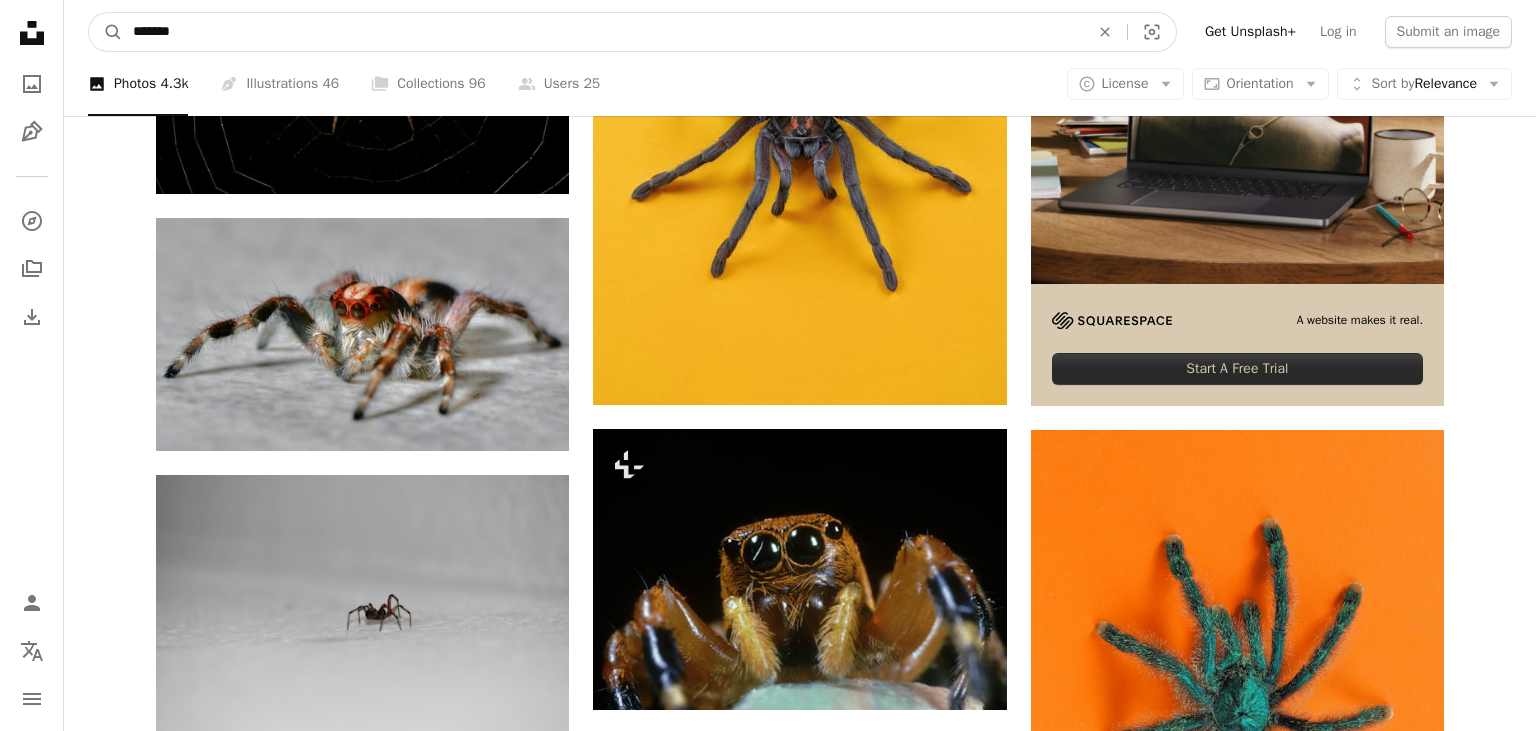 click on "*******" at bounding box center [603, 32] 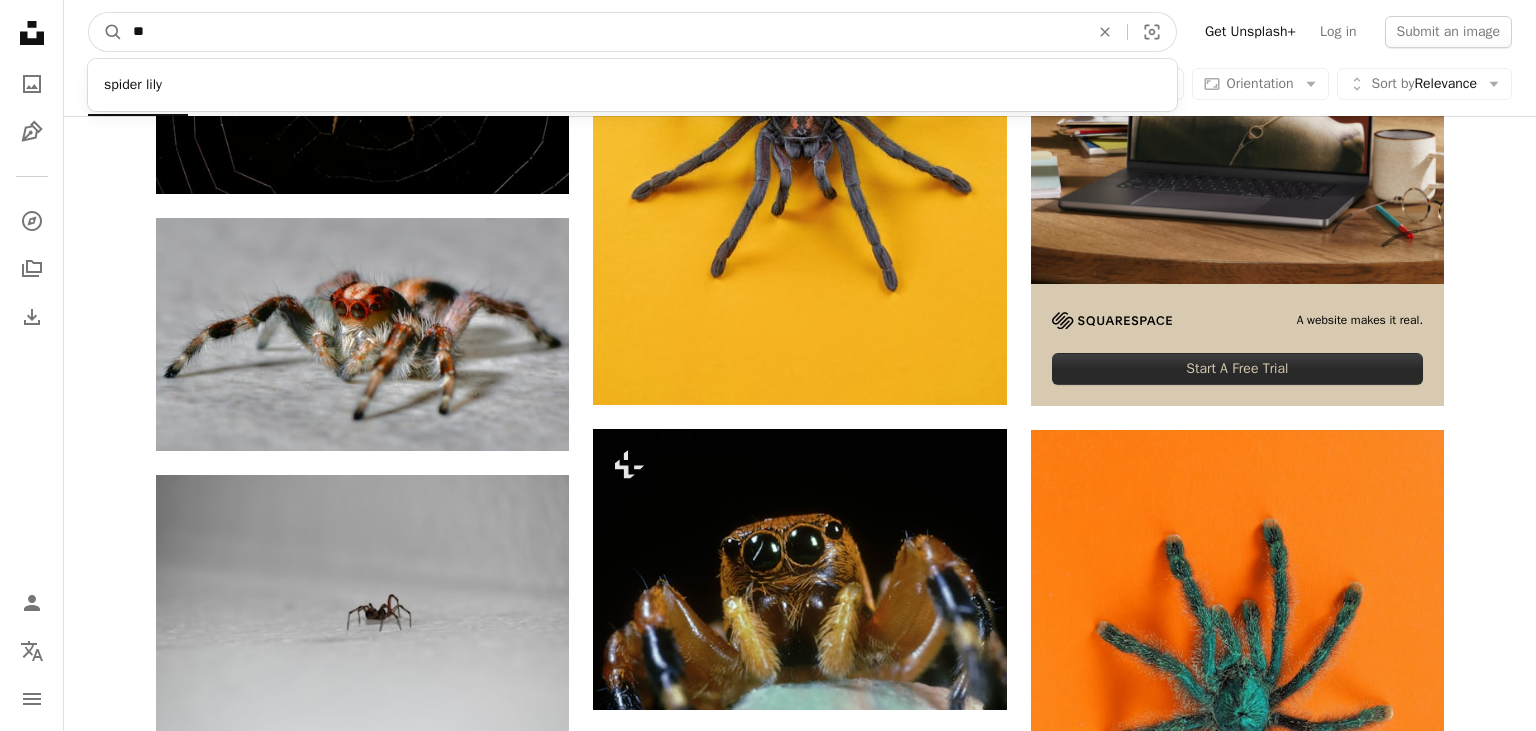 type on "*" 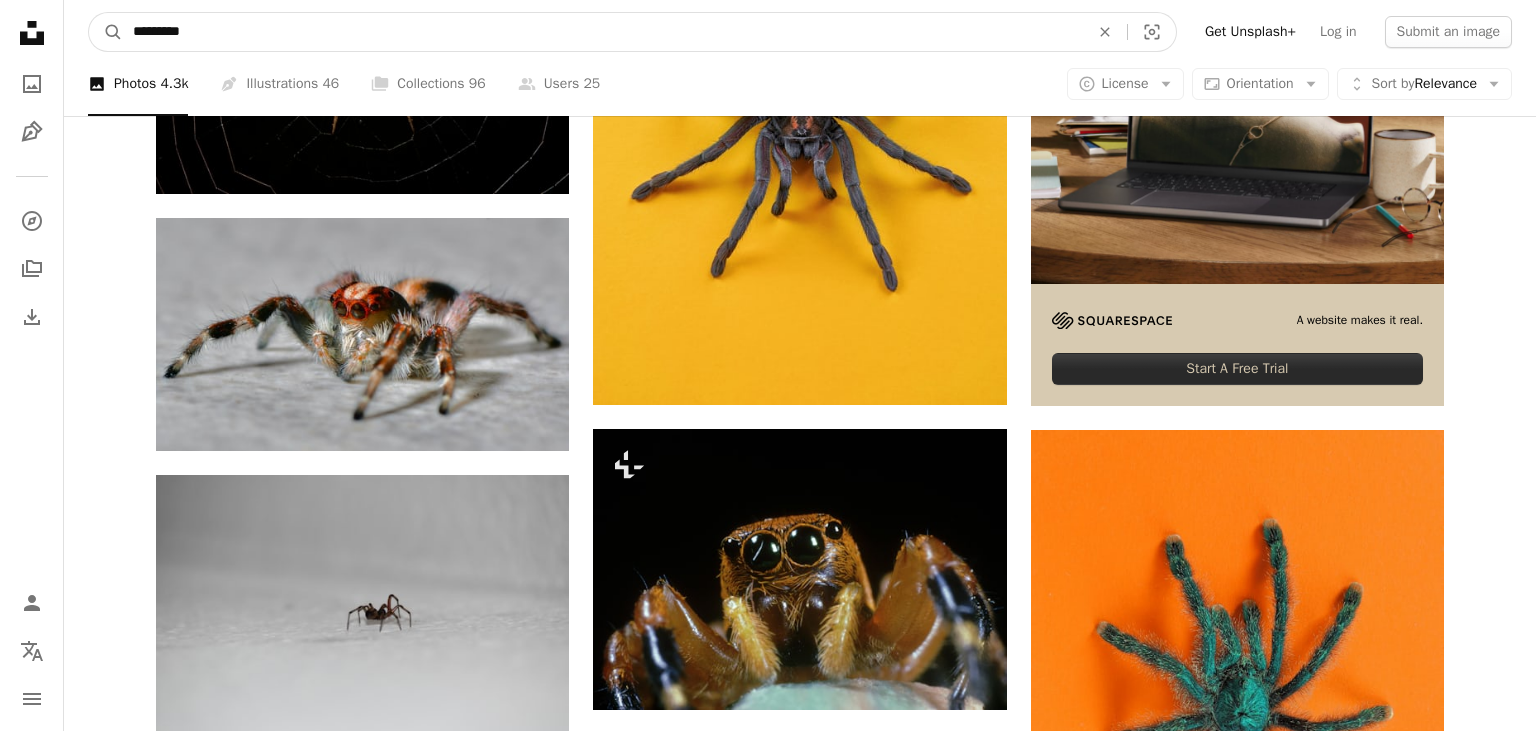 type on "*********" 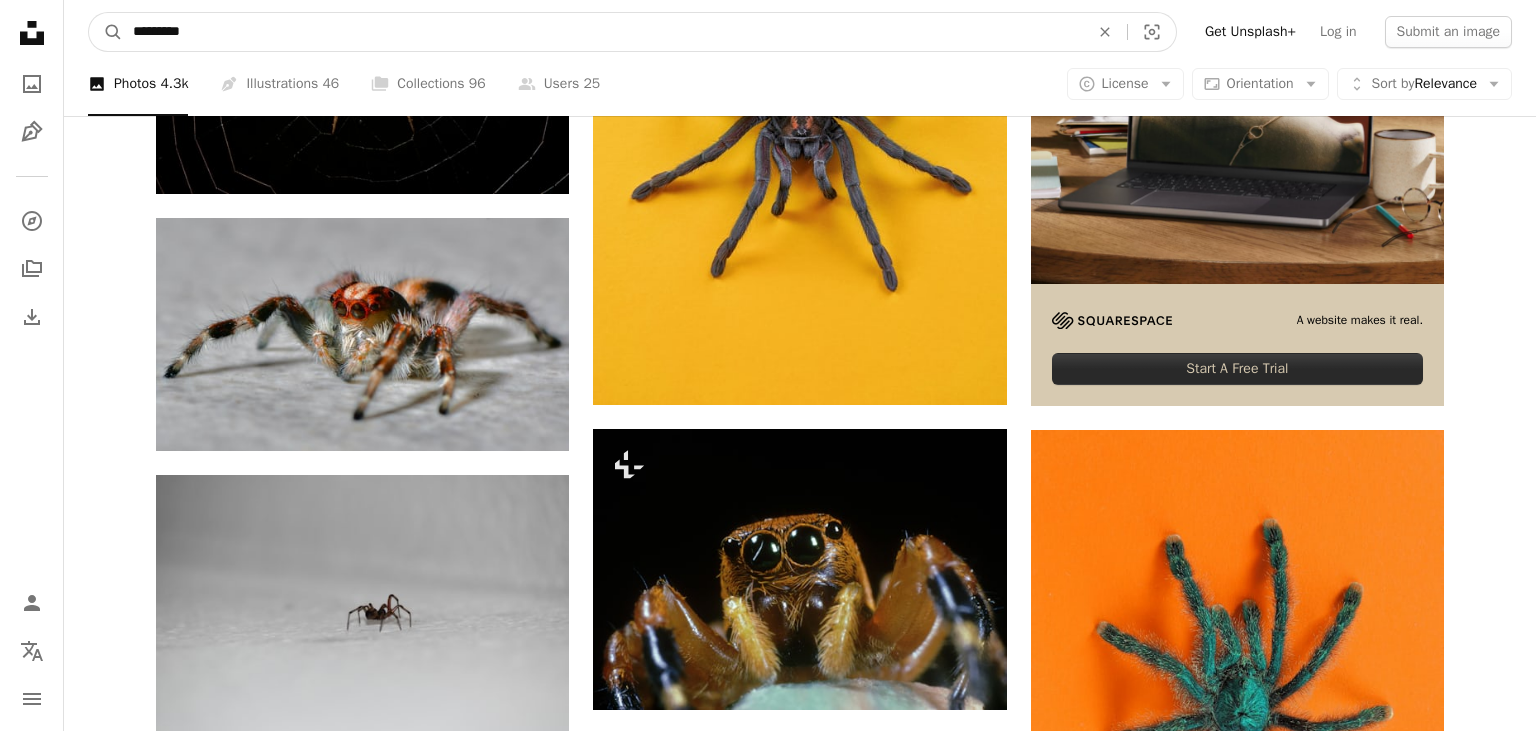 click on "A magnifying glass" at bounding box center [106, 32] 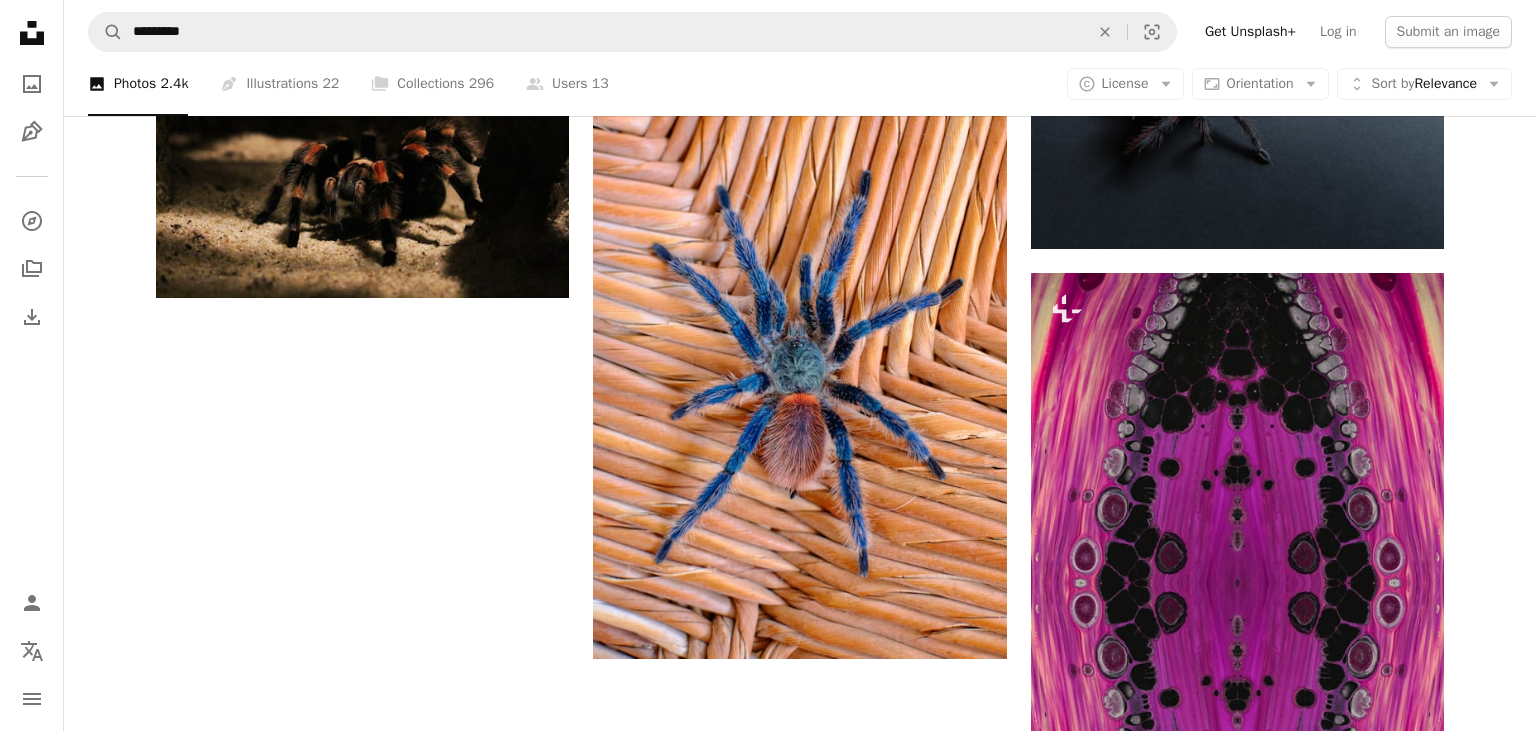 scroll, scrollTop: 2851, scrollLeft: 0, axis: vertical 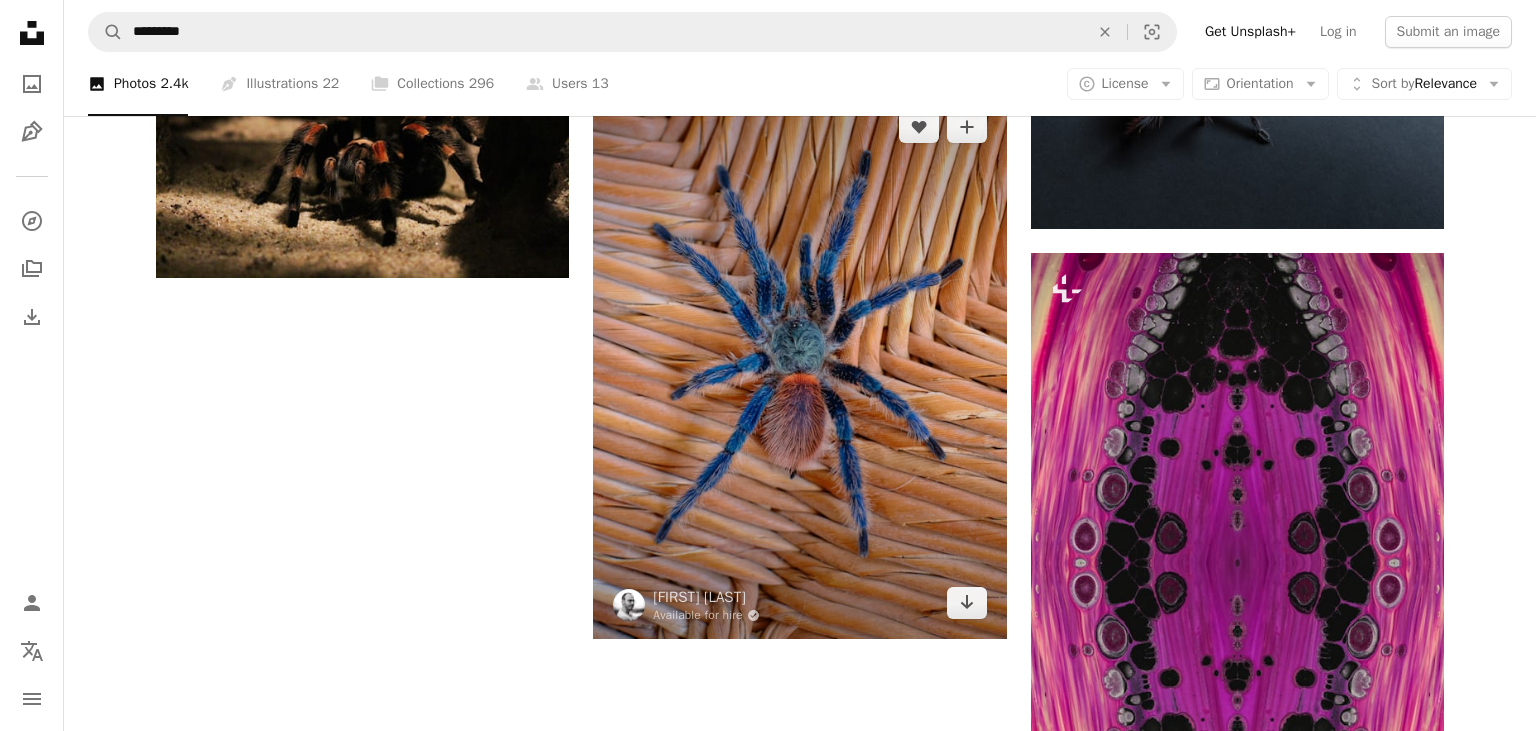 click at bounding box center (799, 365) 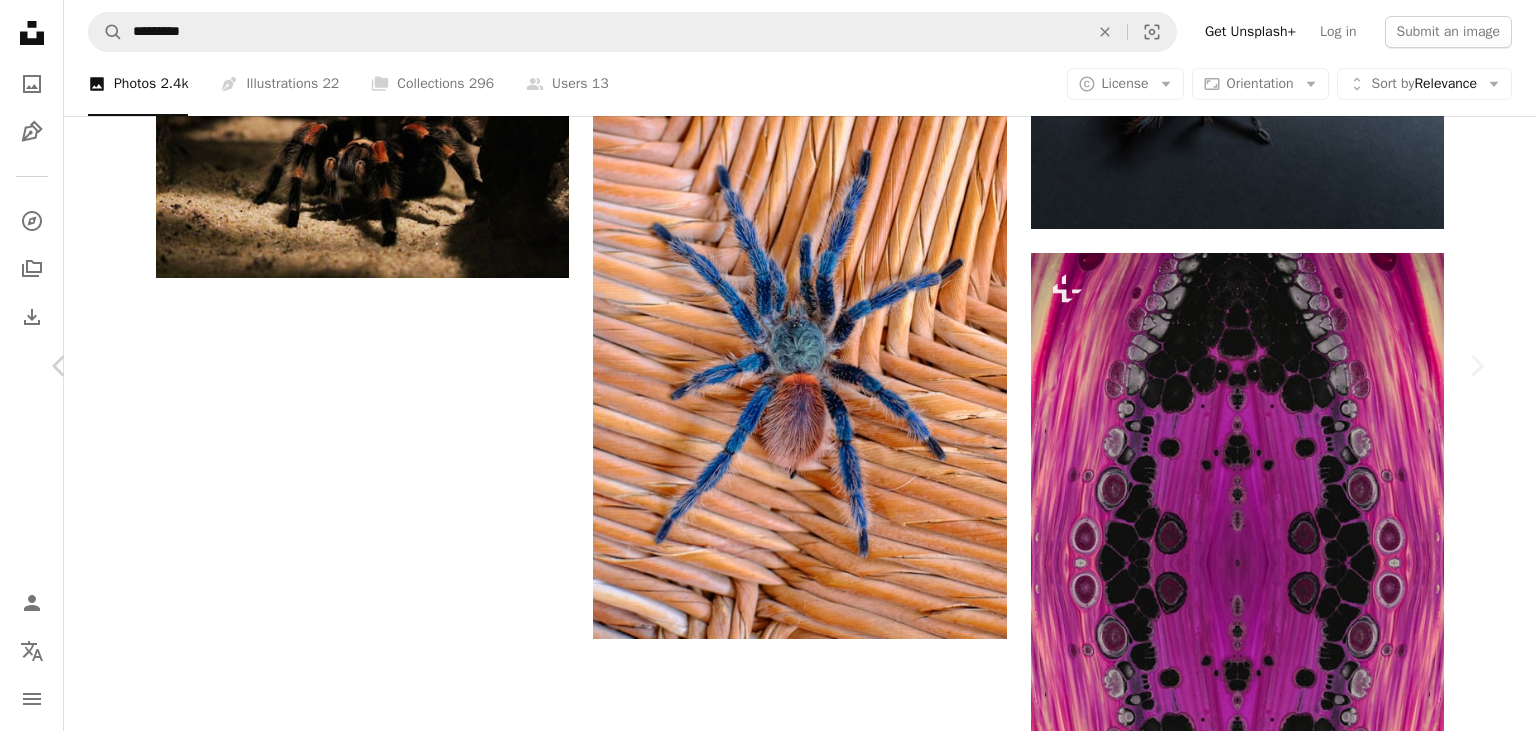 click on "[FIRST] [LAST]" at bounding box center [760, 1837] 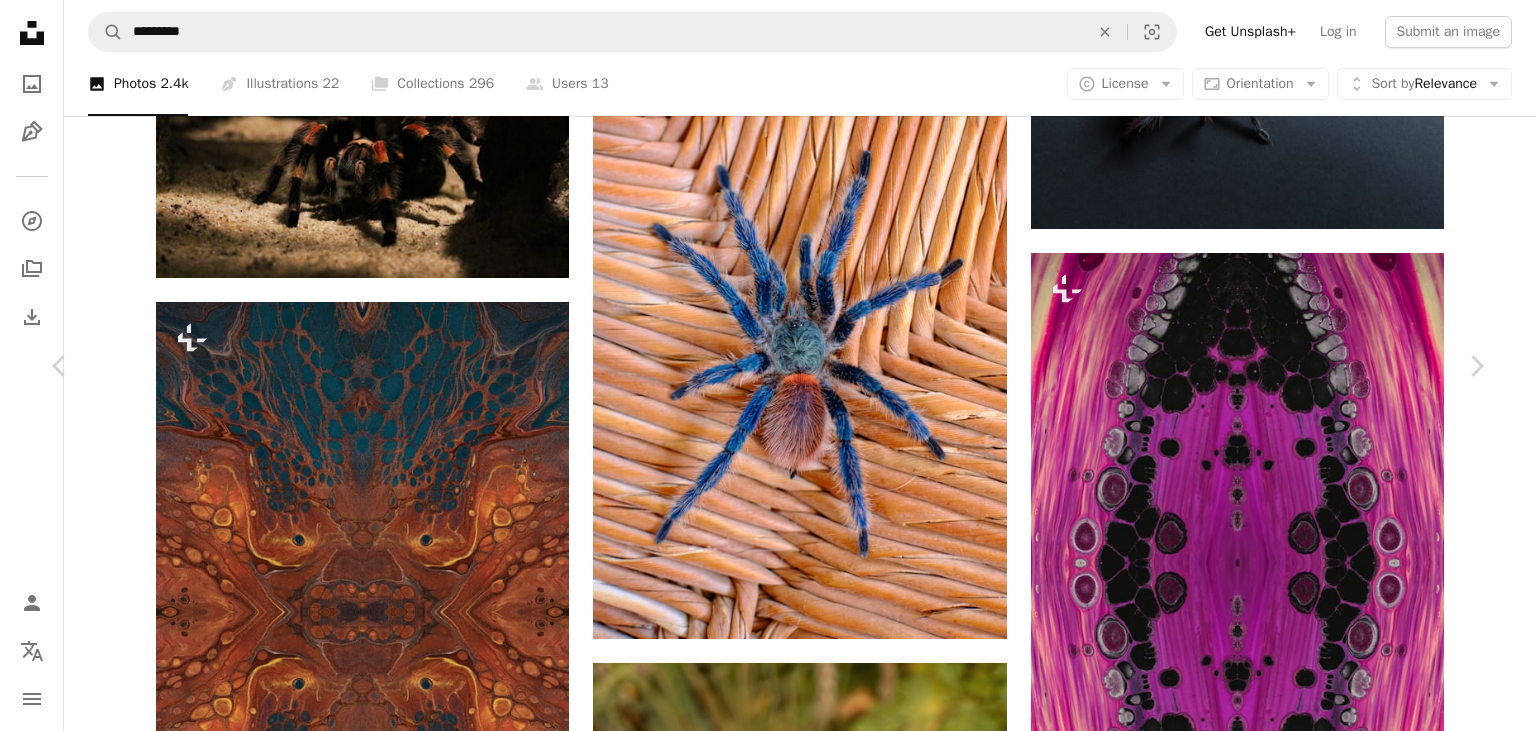 click on "An X shape" at bounding box center [20, 20] 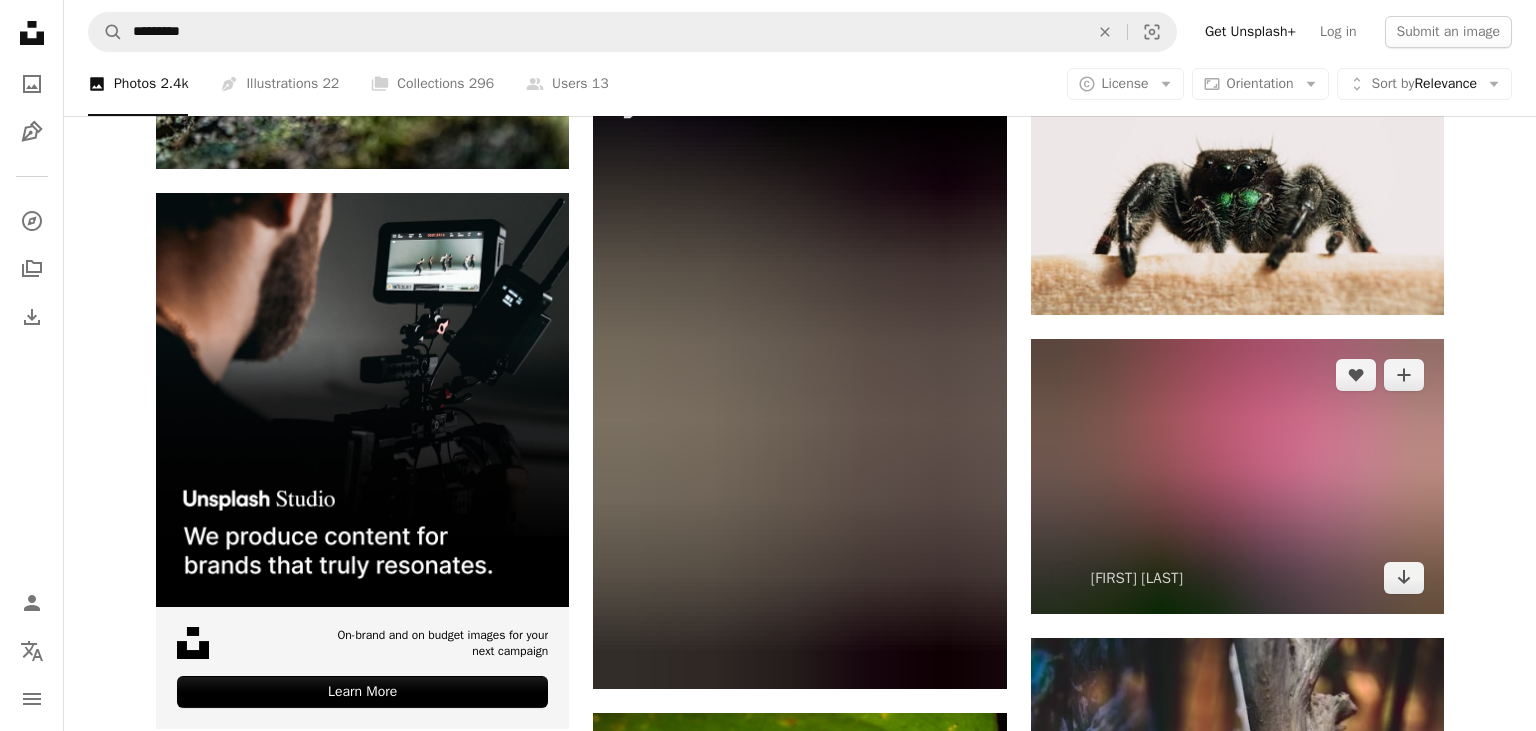 scroll, scrollTop: 4963, scrollLeft: 0, axis: vertical 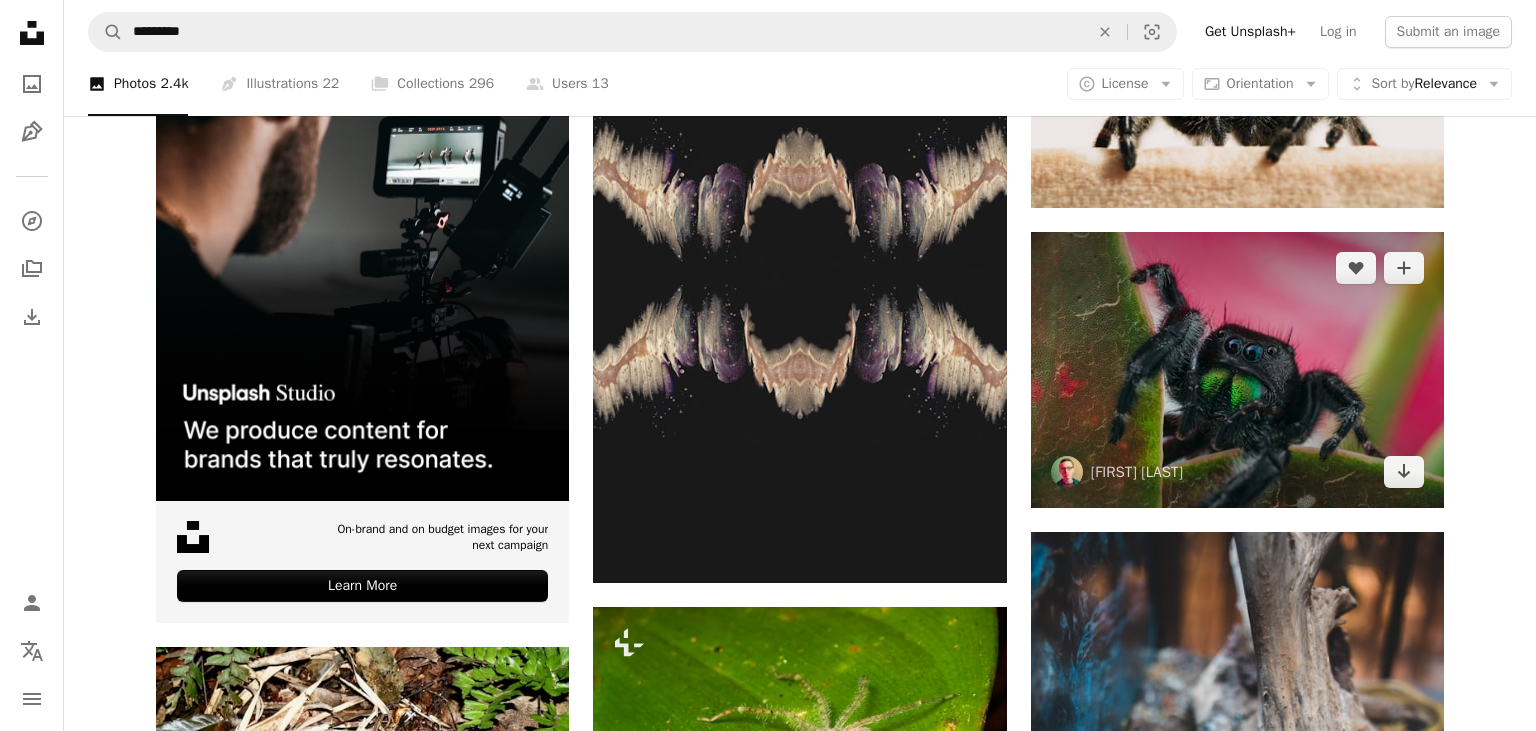 click at bounding box center [1237, 369] 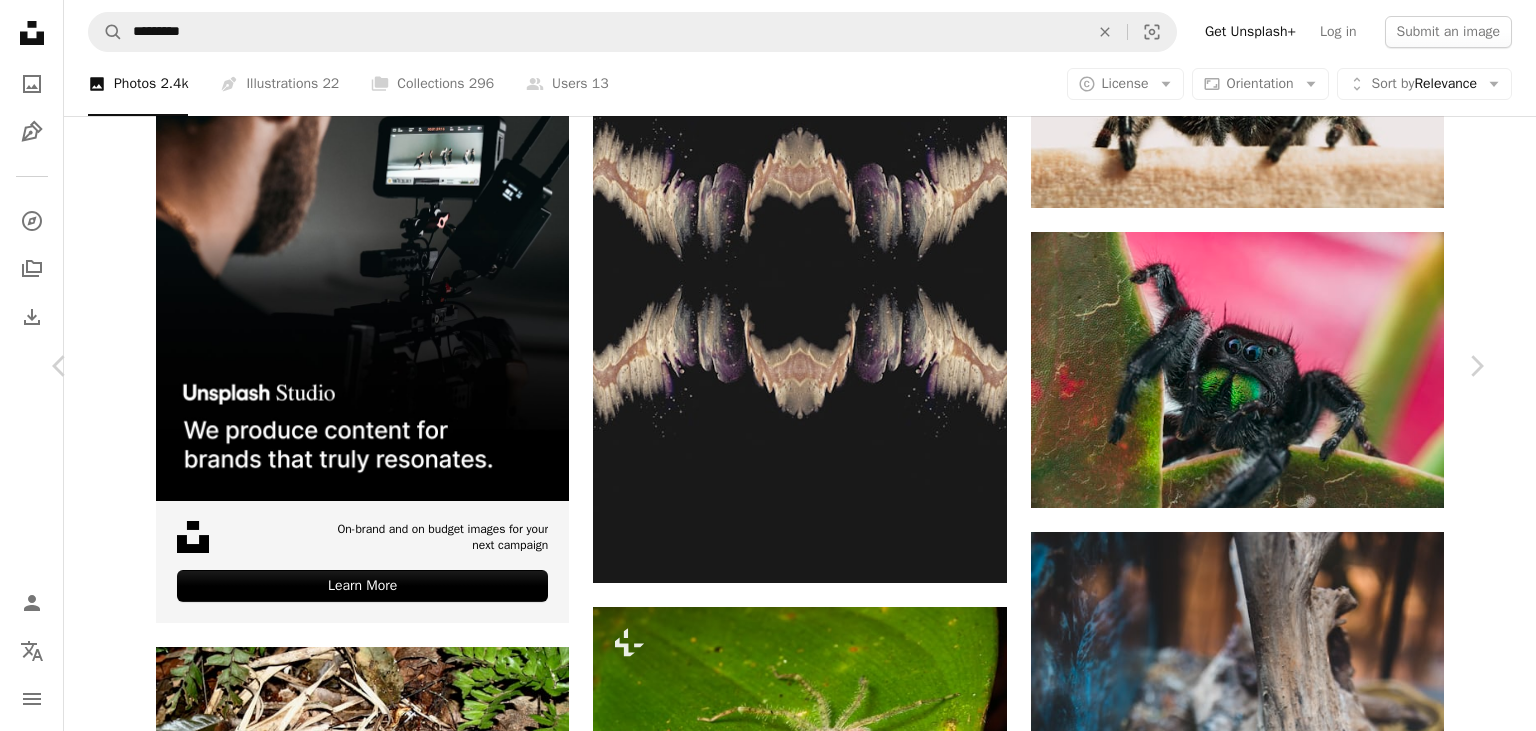 click on "Download free" at bounding box center [1287, 3141] 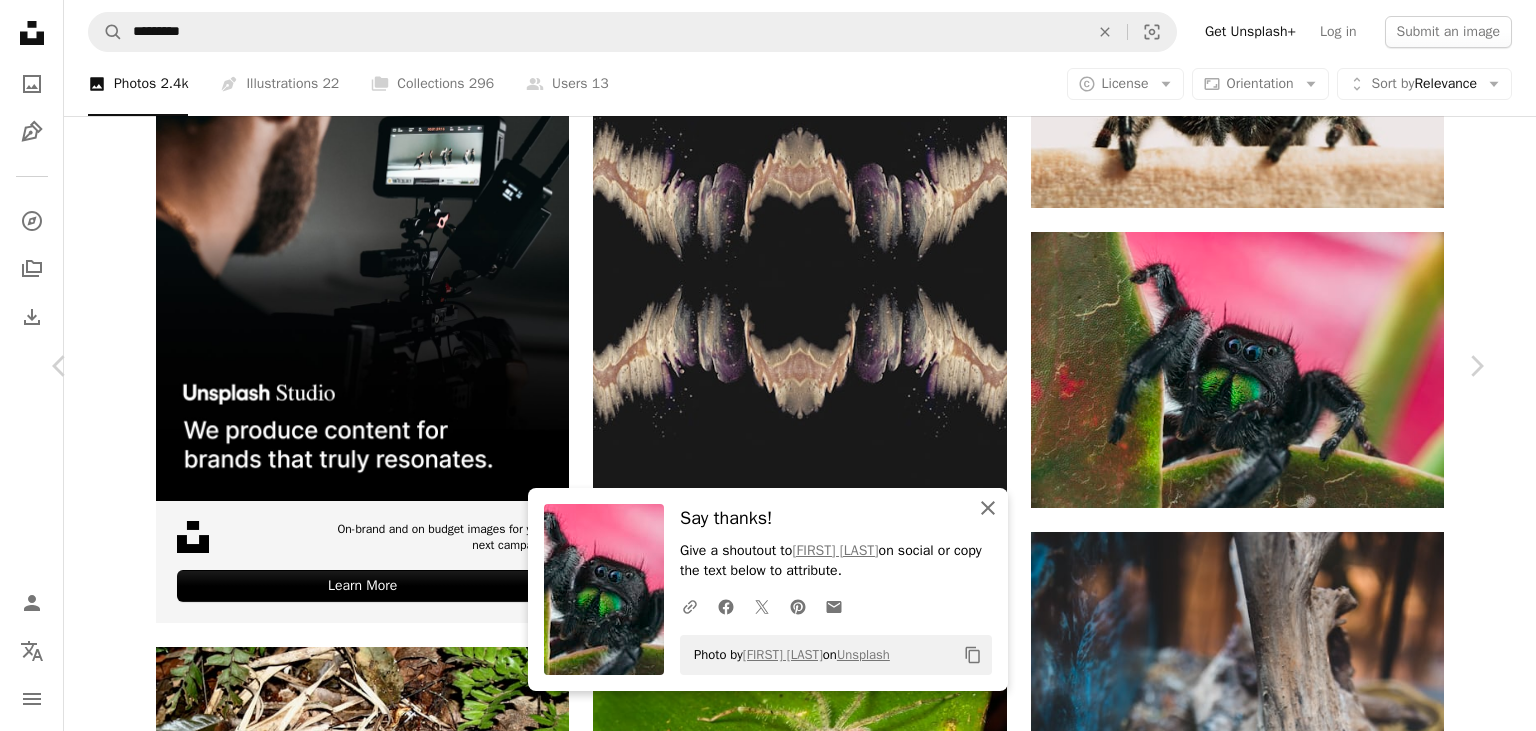 click on "An X shape" 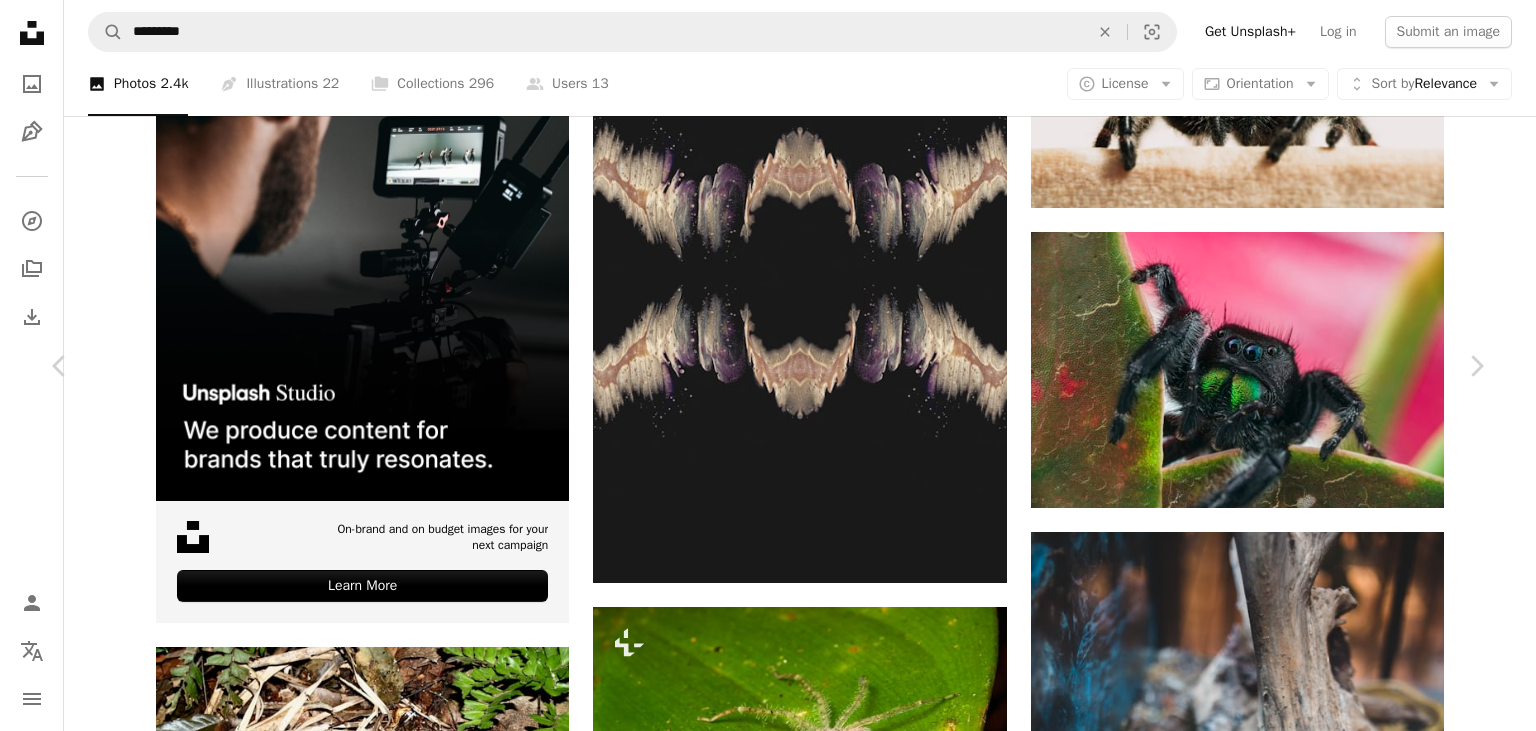 click on "An X shape" at bounding box center (20, 20) 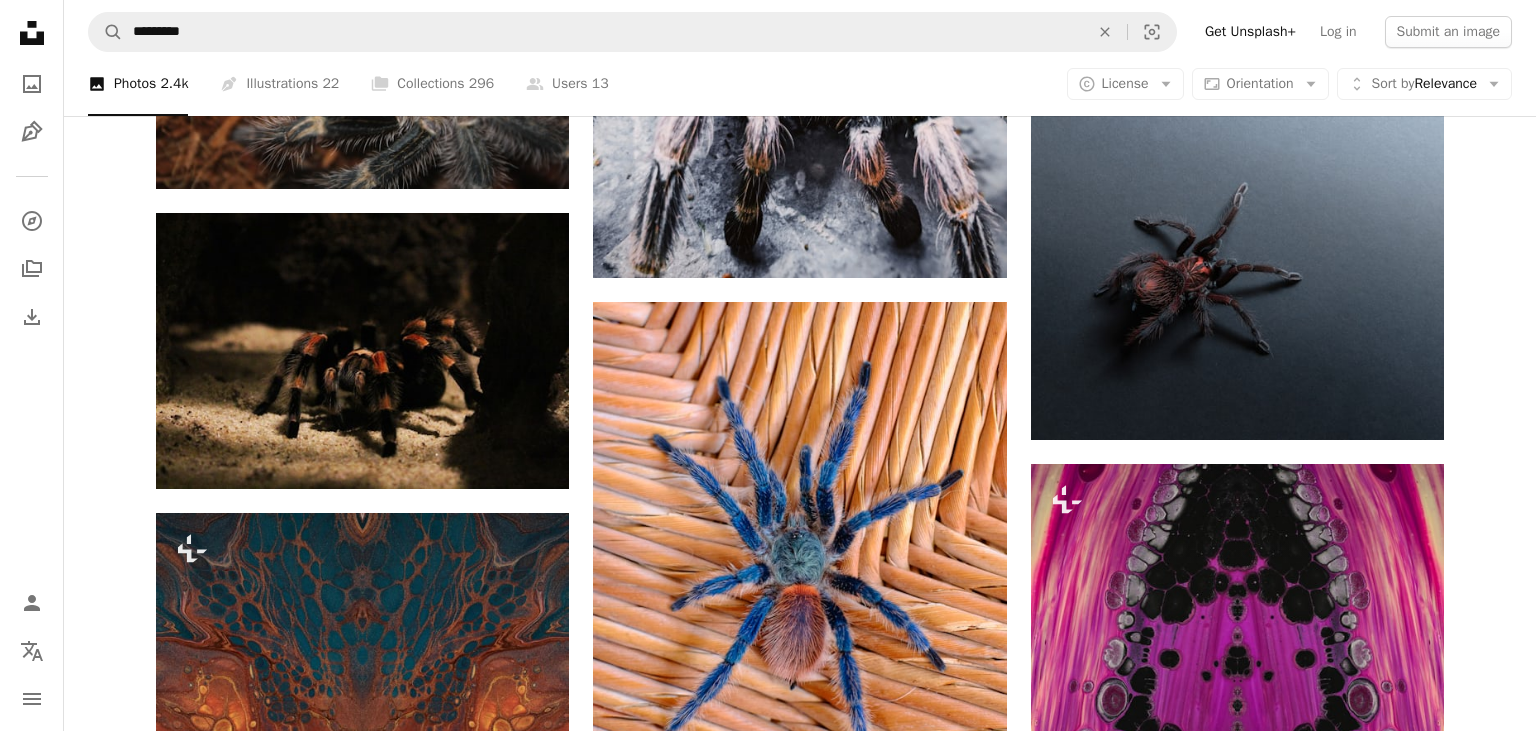 scroll, scrollTop: 2006, scrollLeft: 0, axis: vertical 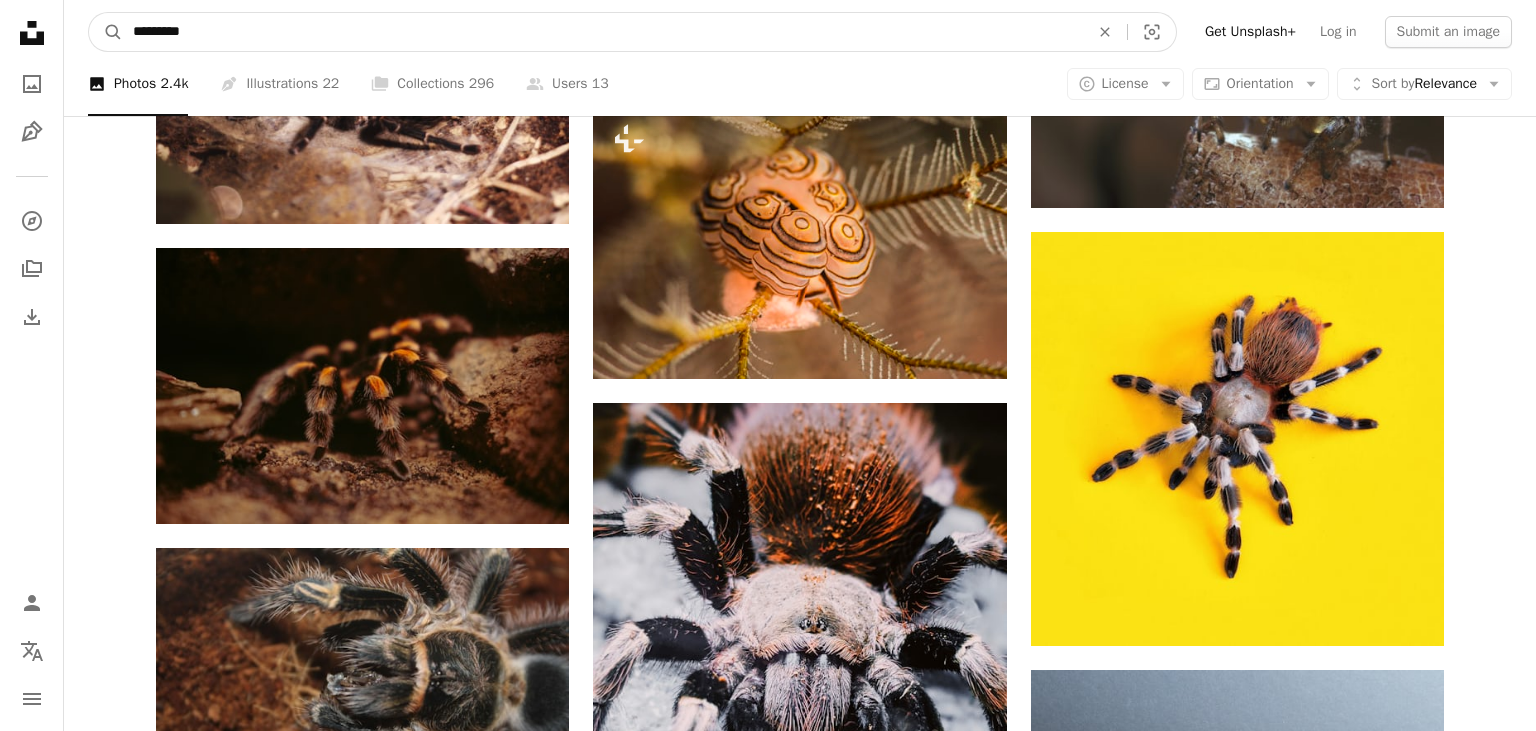 click on "*********" at bounding box center (603, 32) 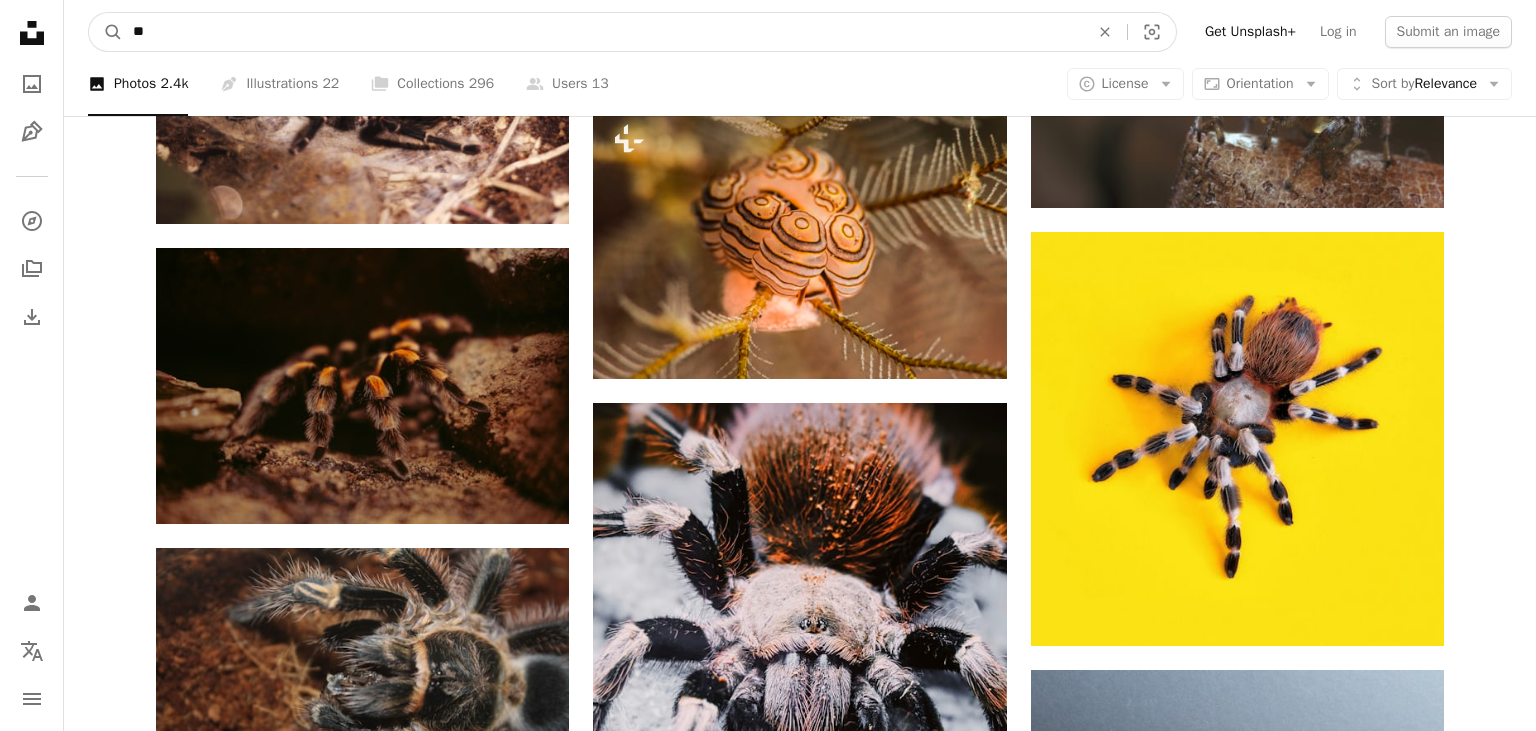 type on "*" 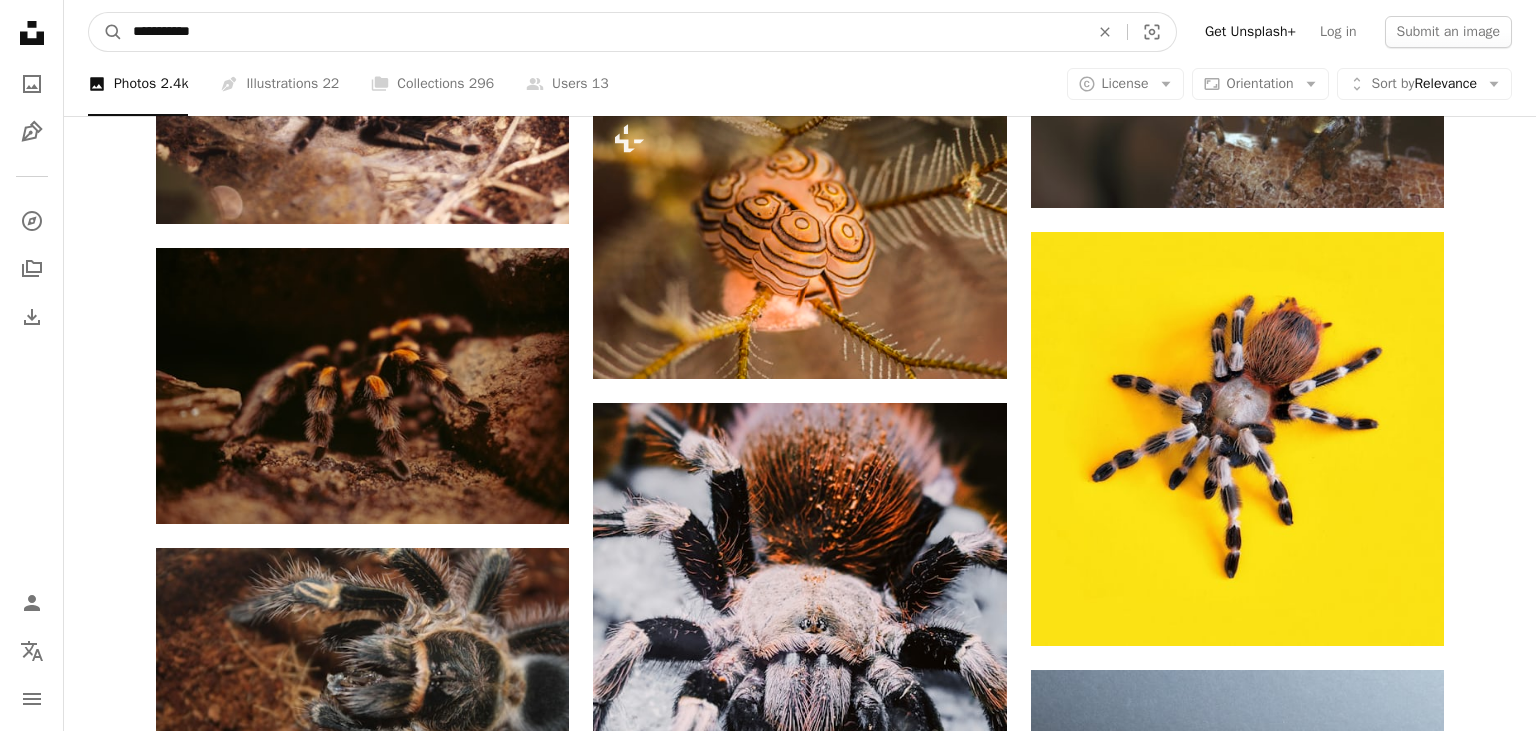 type on "**********" 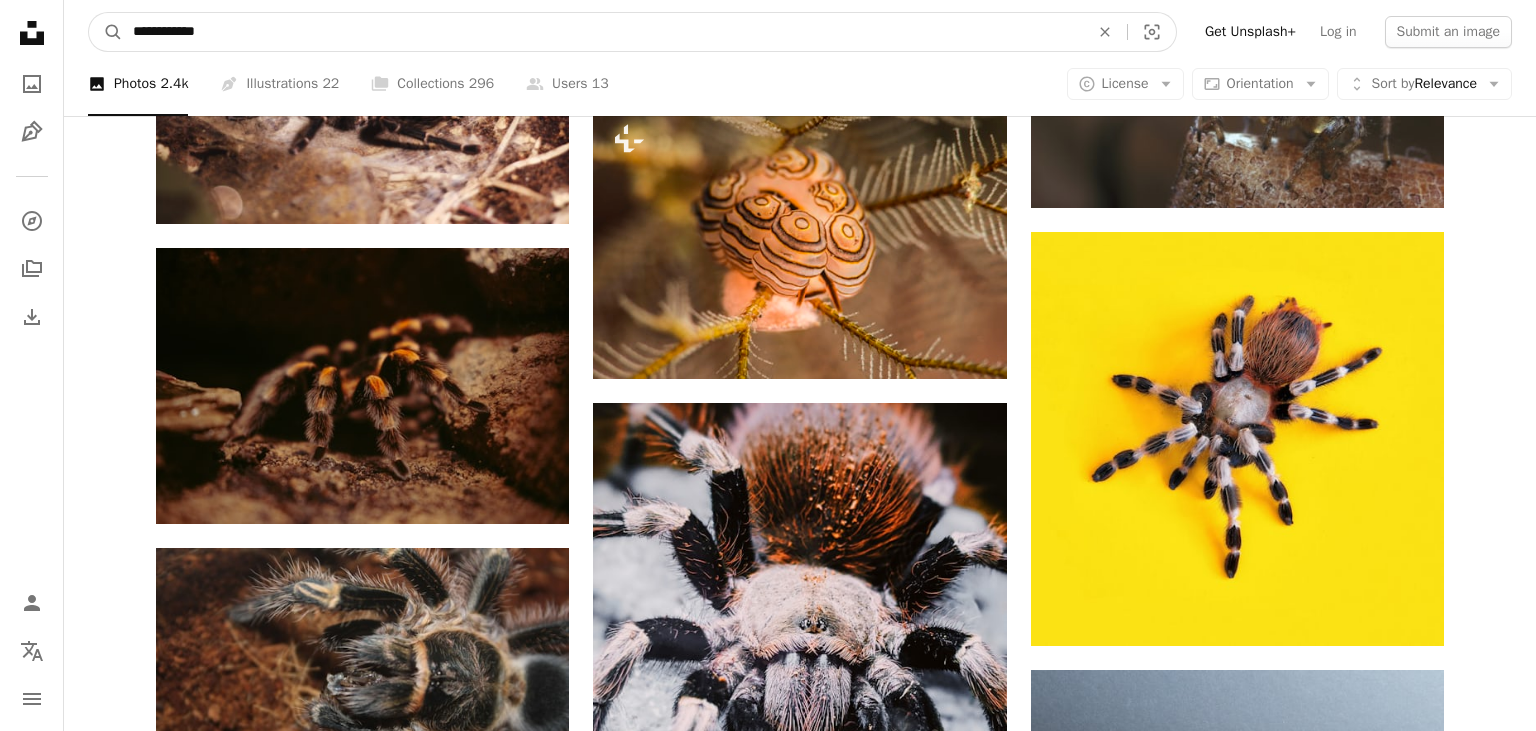 click on "A magnifying glass" at bounding box center [106, 32] 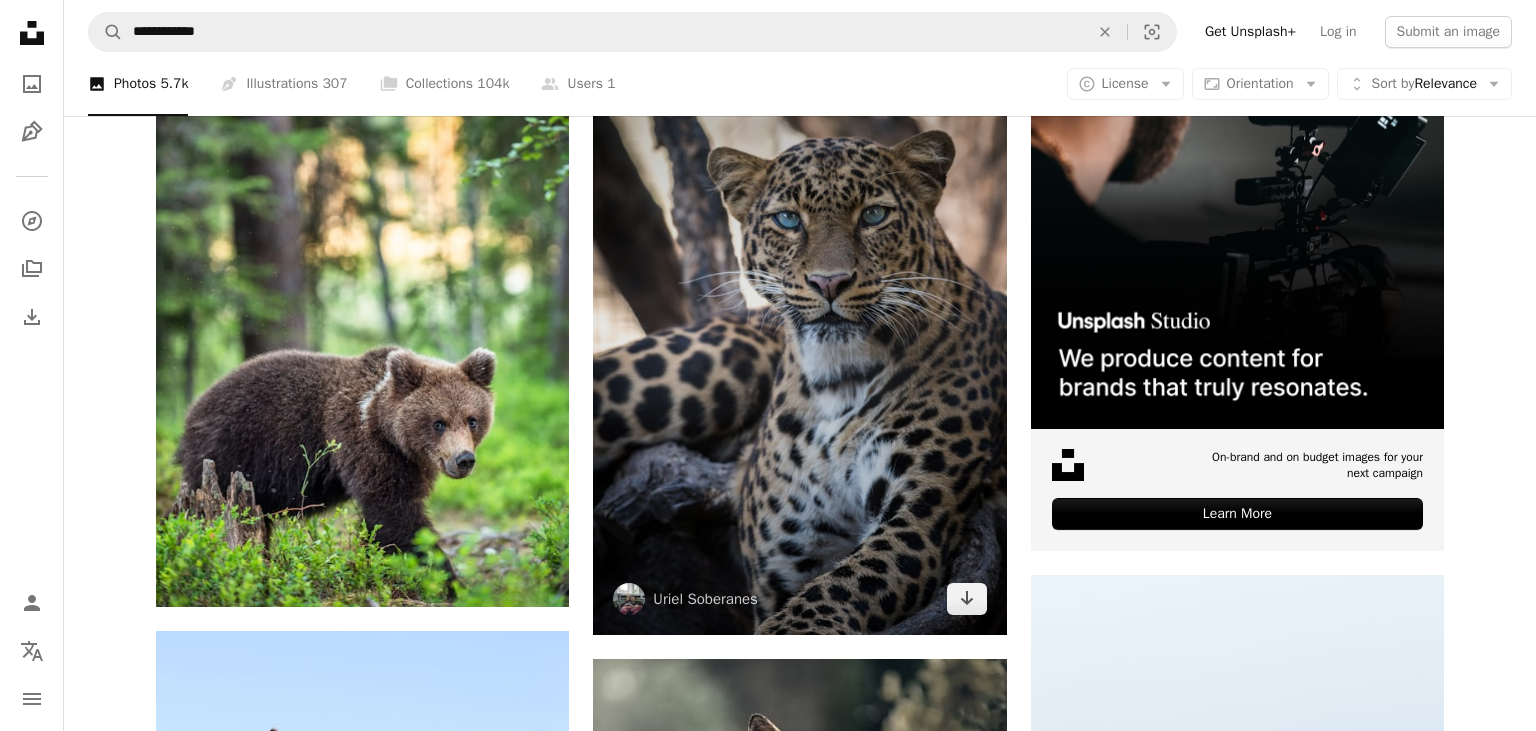 scroll, scrollTop: 316, scrollLeft: 0, axis: vertical 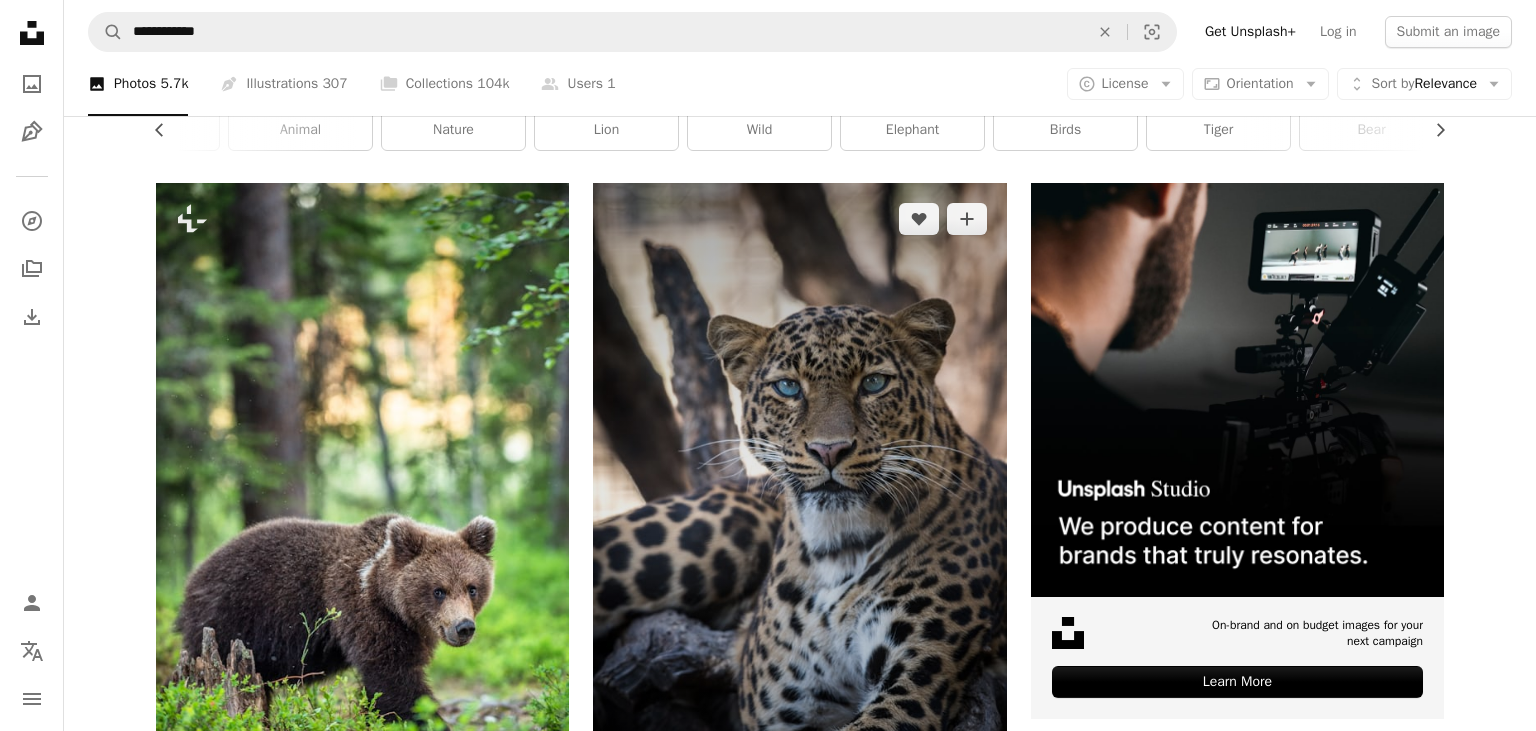 click at bounding box center (799, 493) 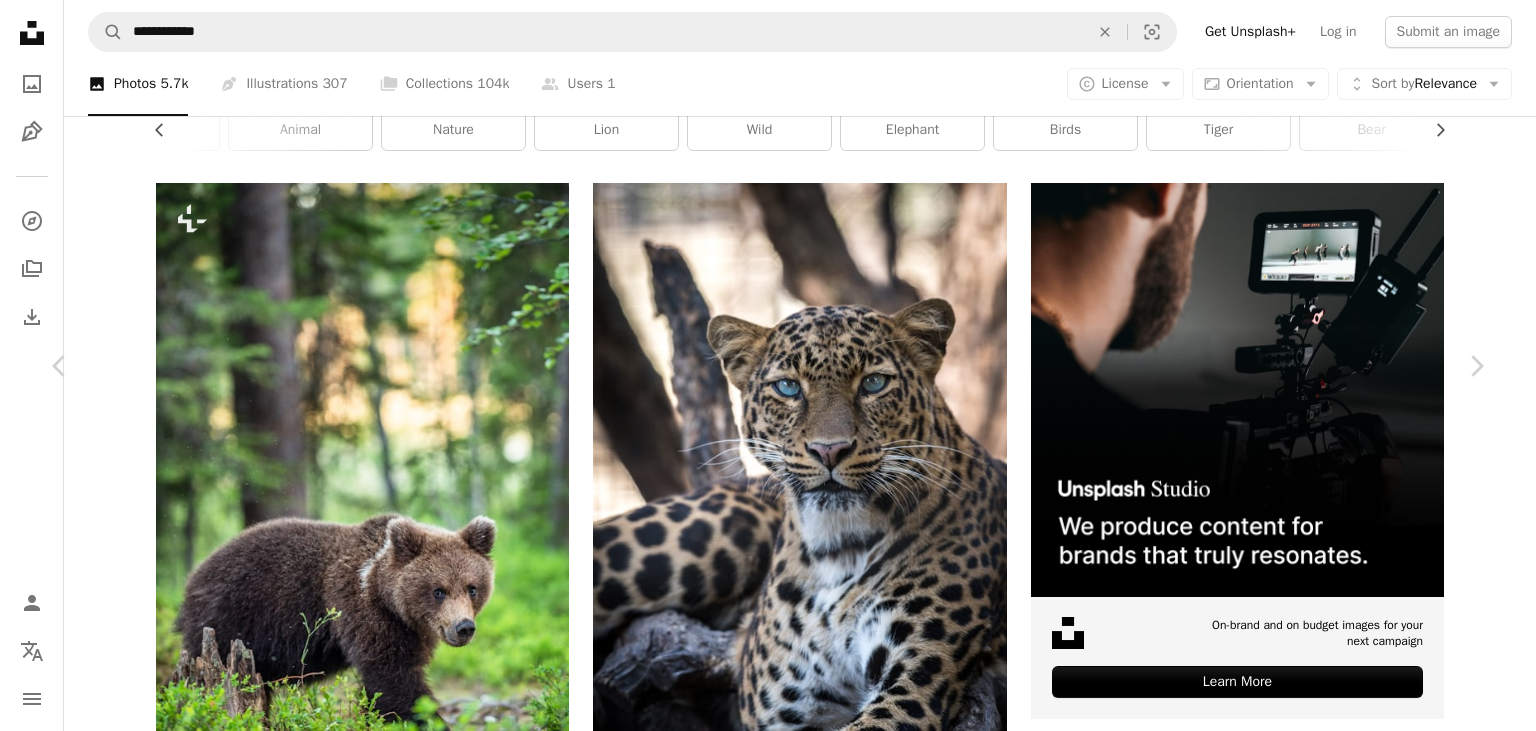 click on "Download free" at bounding box center [1287, 5277] 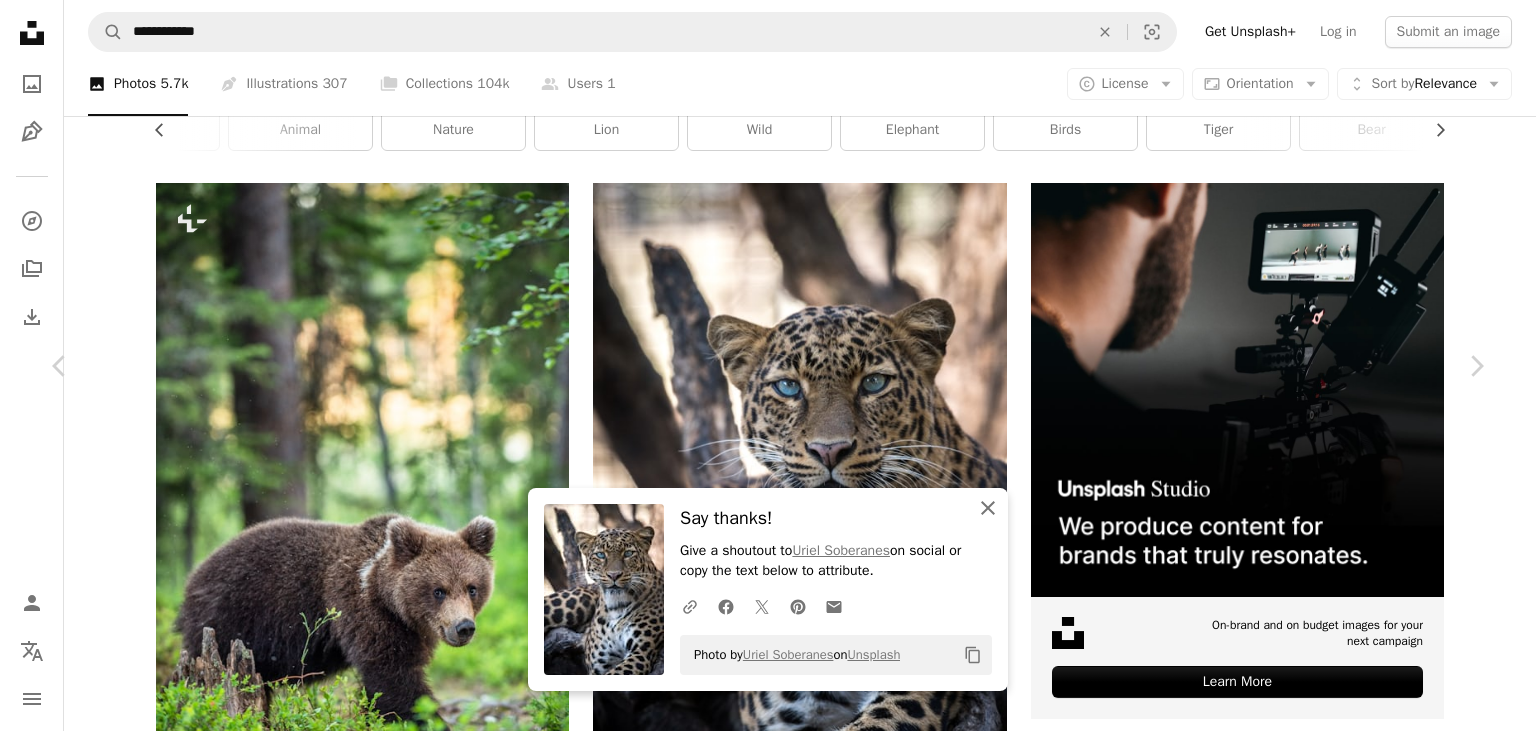 click 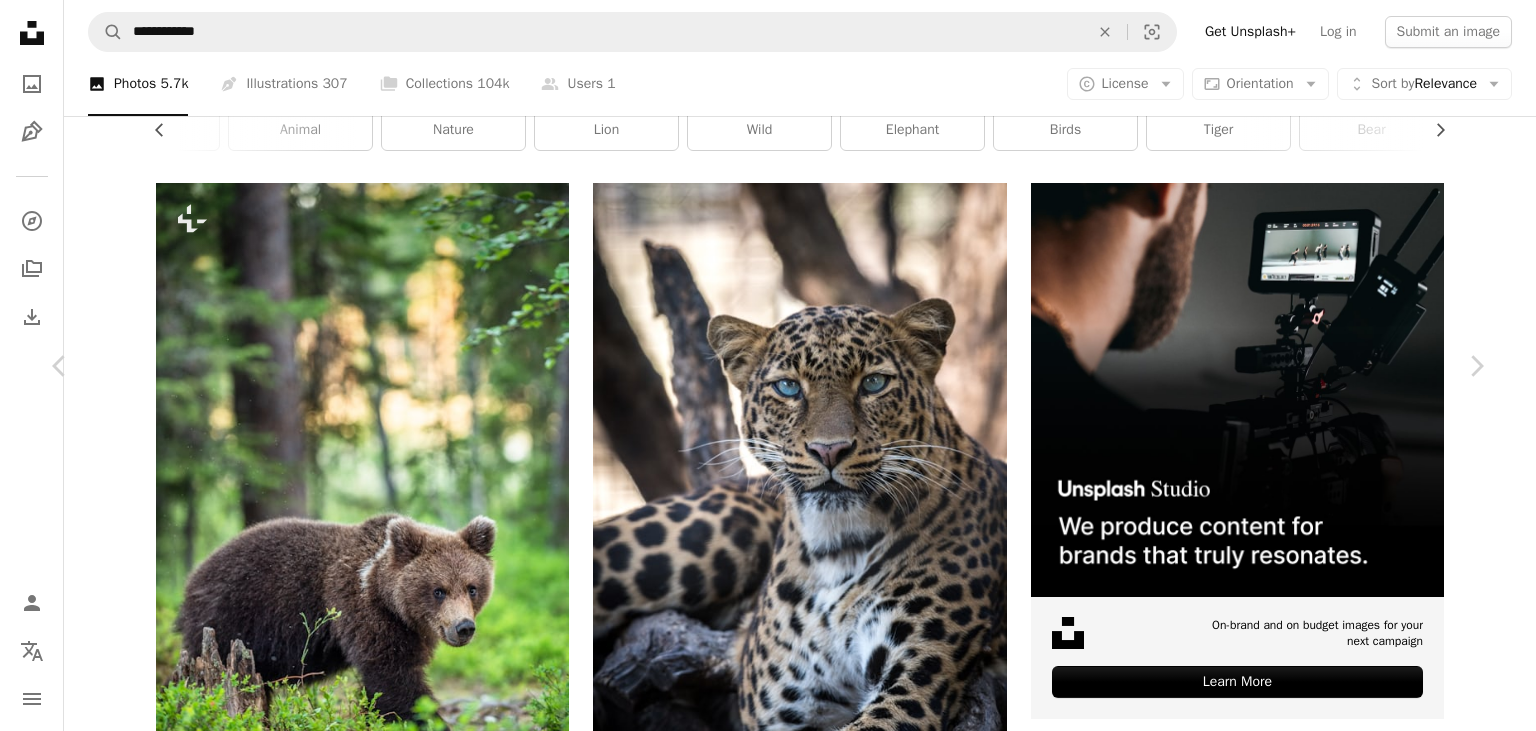 click on "An X shape" at bounding box center [20, 20] 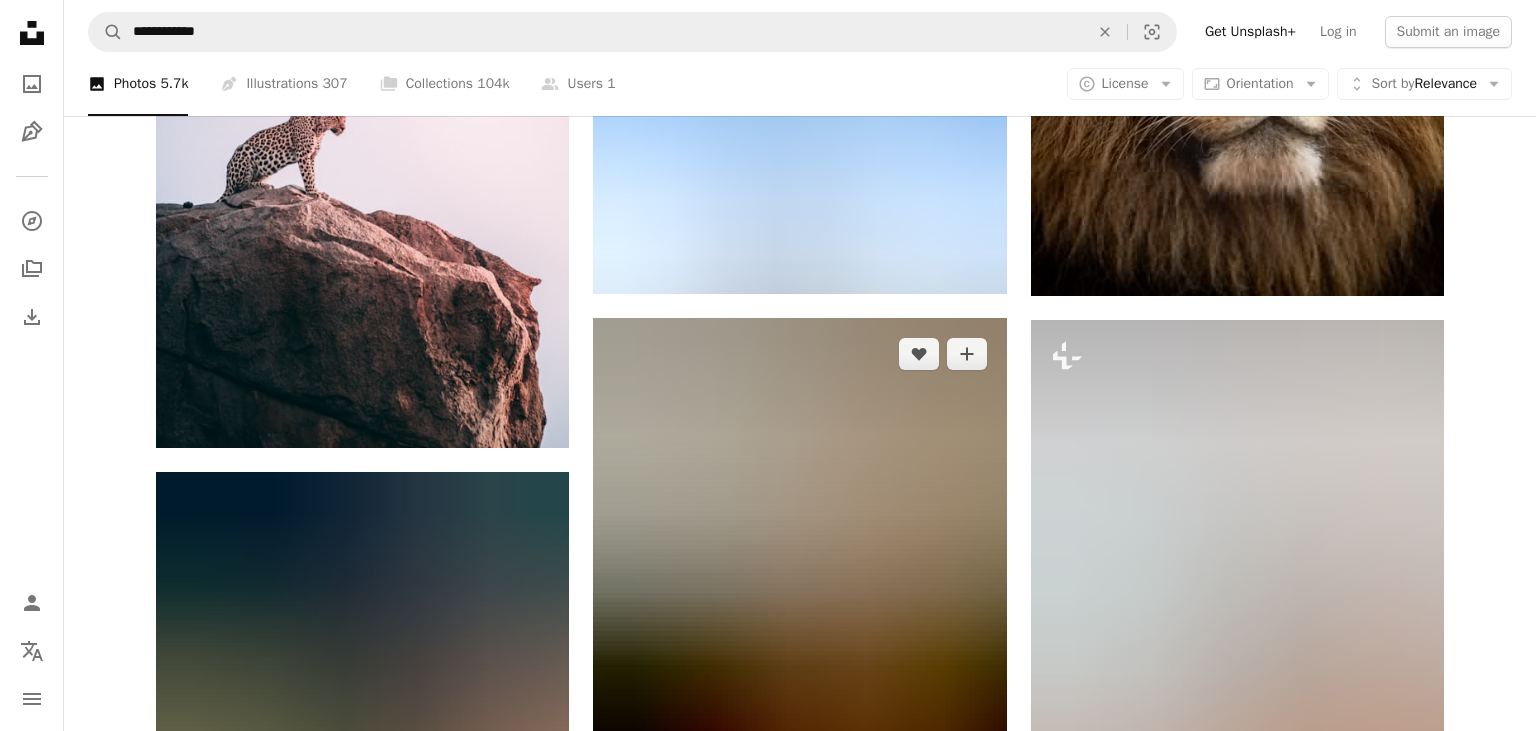 scroll, scrollTop: 3168, scrollLeft: 0, axis: vertical 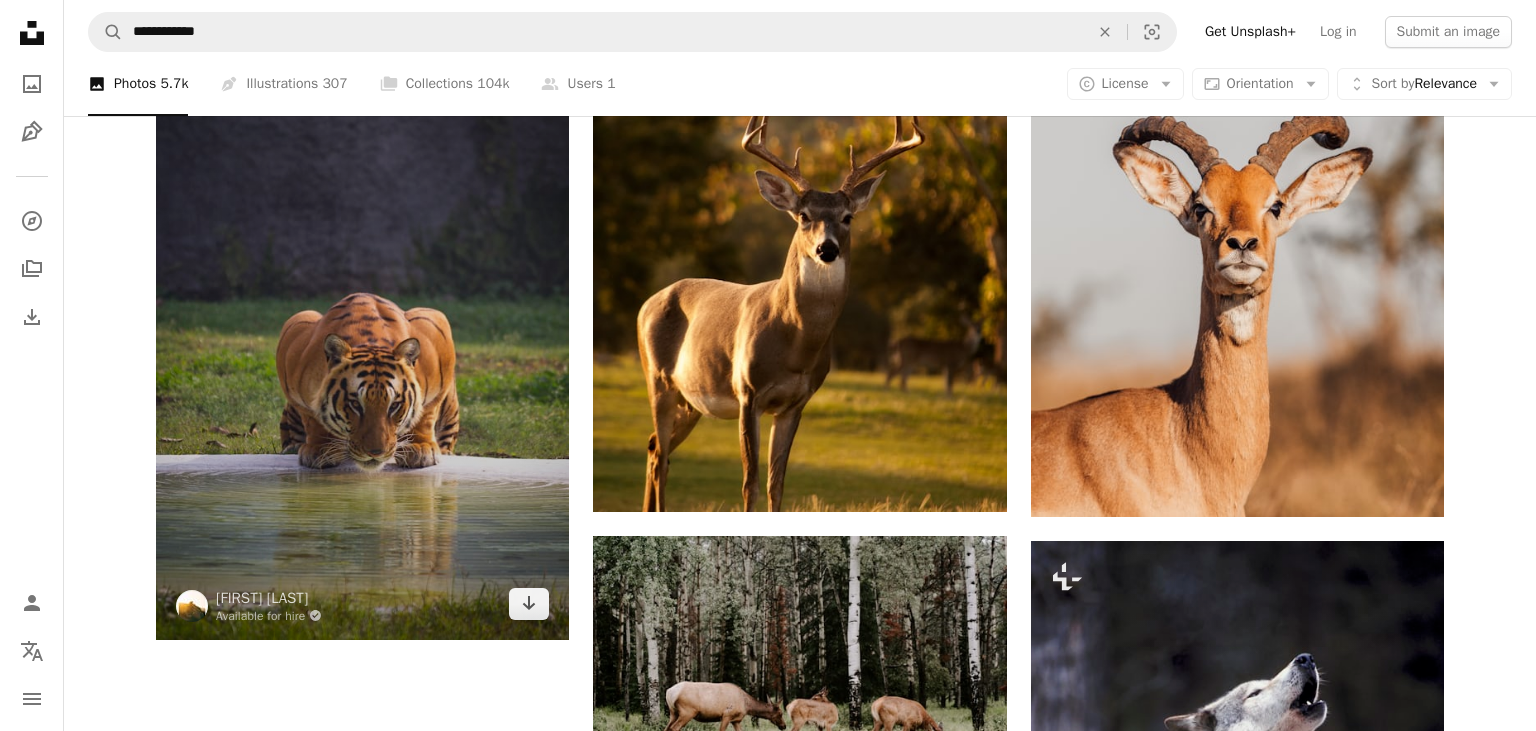click at bounding box center (362, 344) 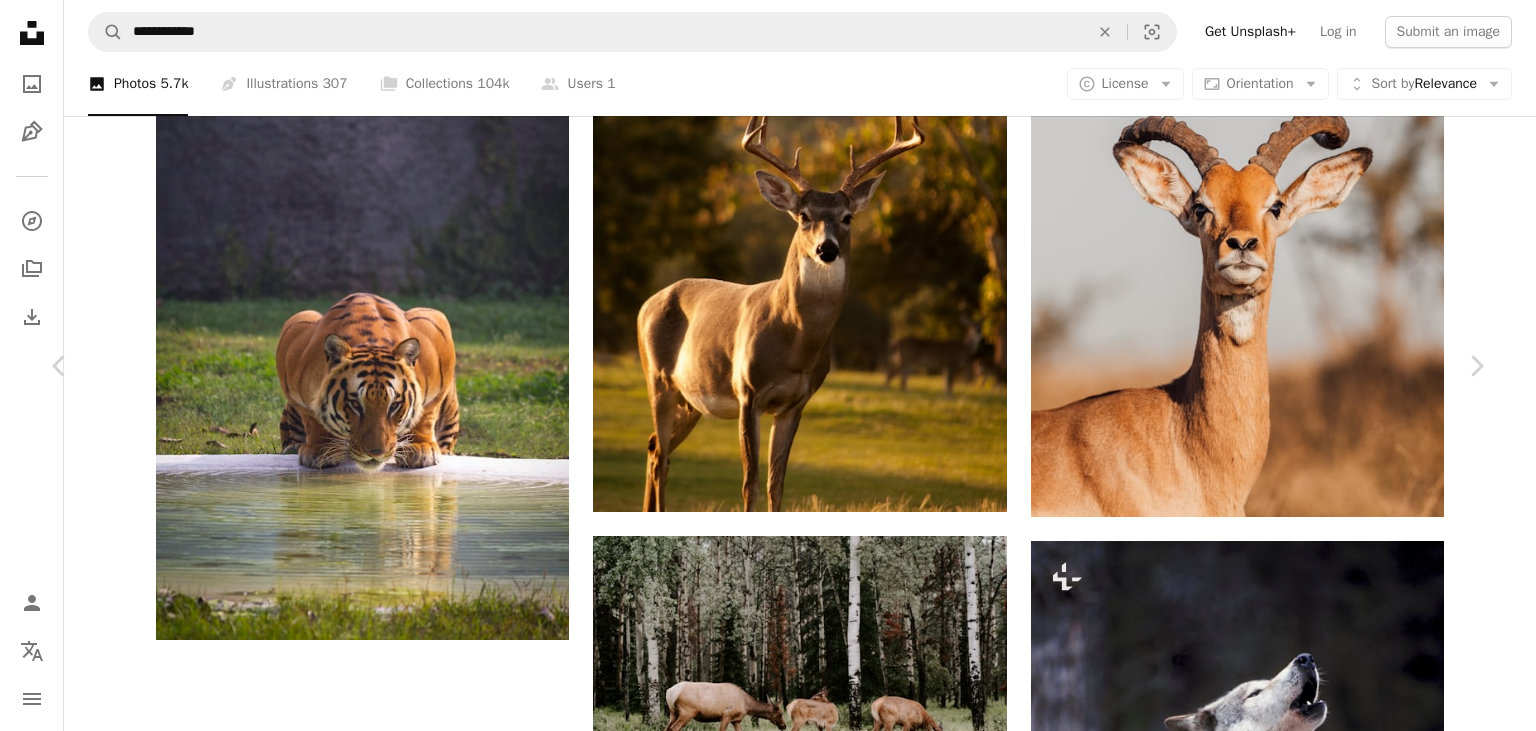 click on "Download free" at bounding box center (1287, 2425) 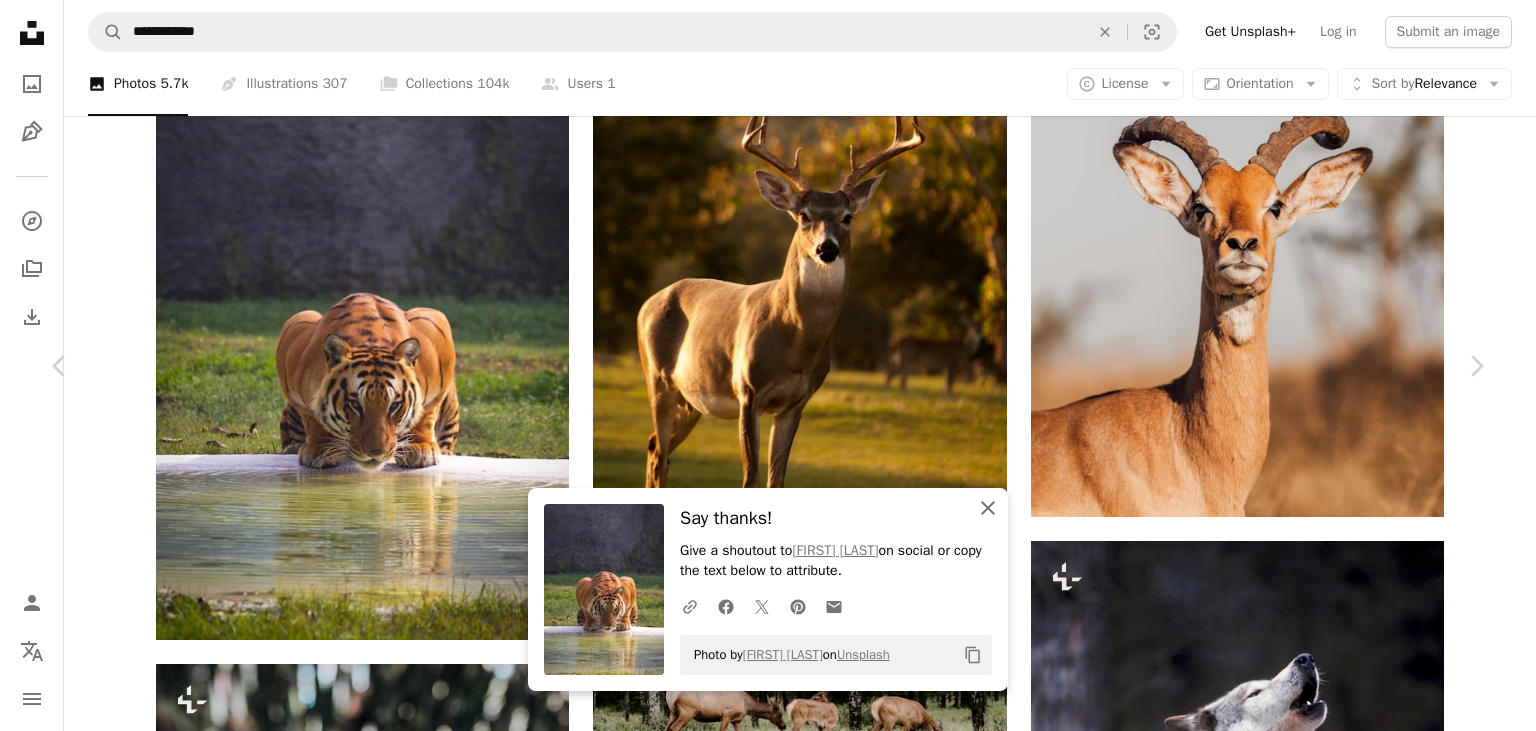click 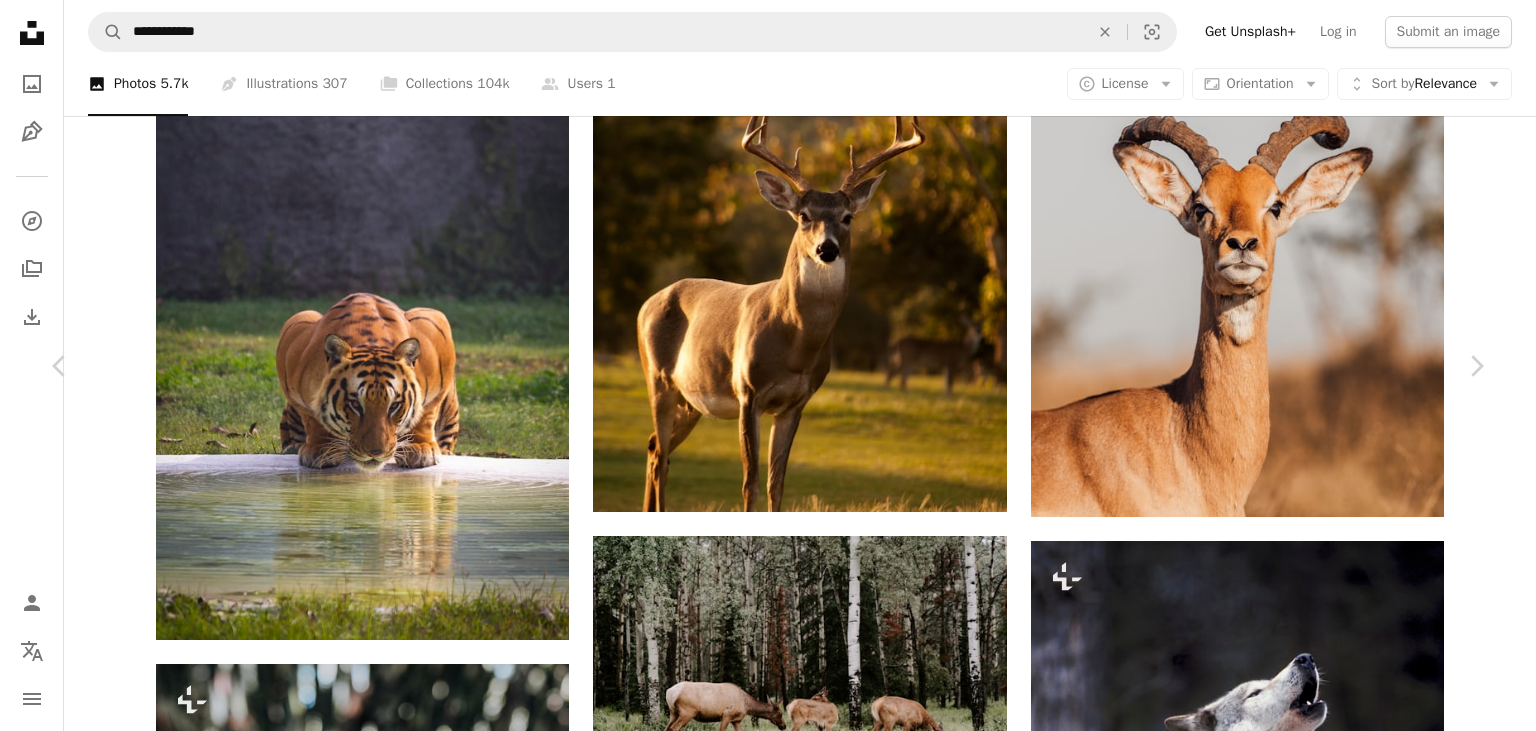 click on "An X shape" at bounding box center [20, 20] 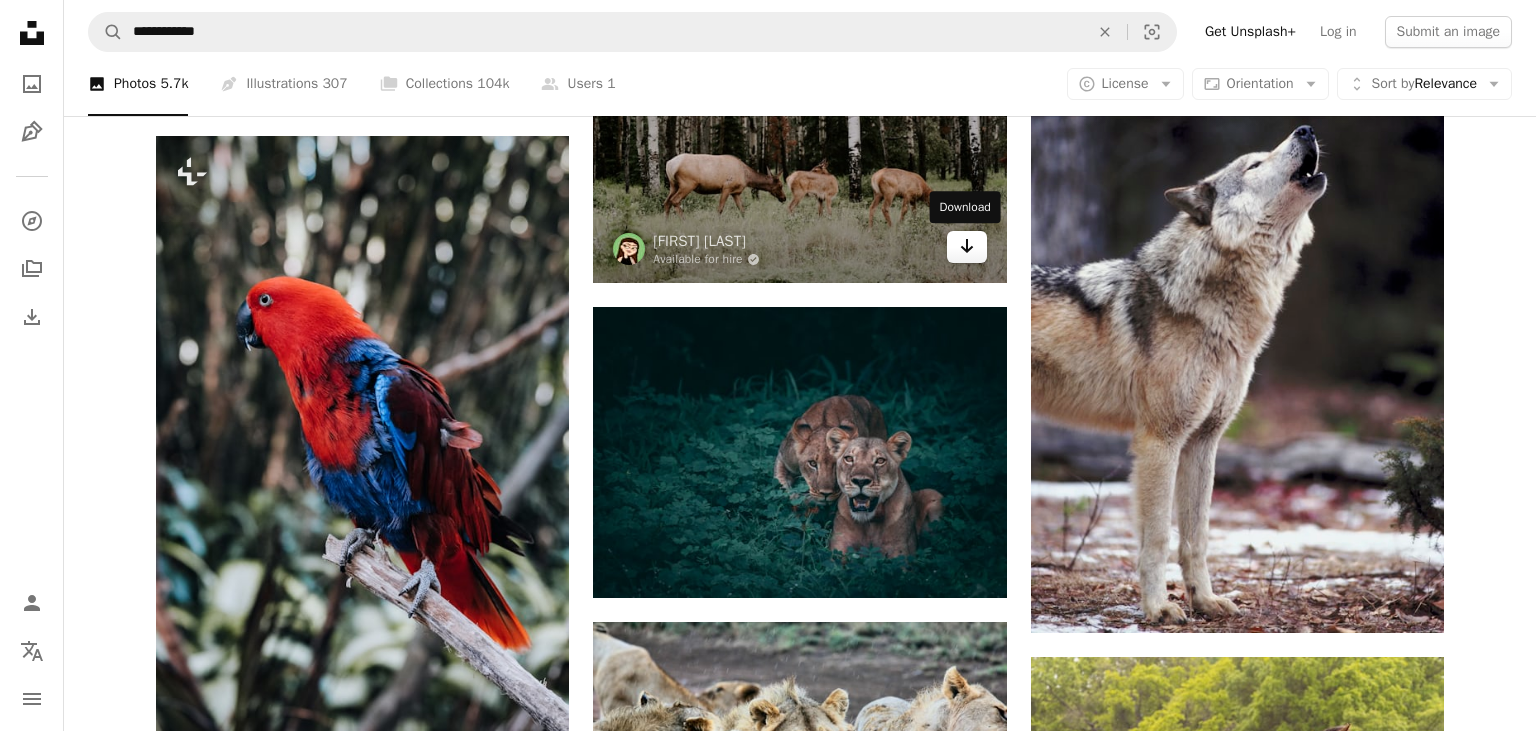 scroll, scrollTop: 3801, scrollLeft: 0, axis: vertical 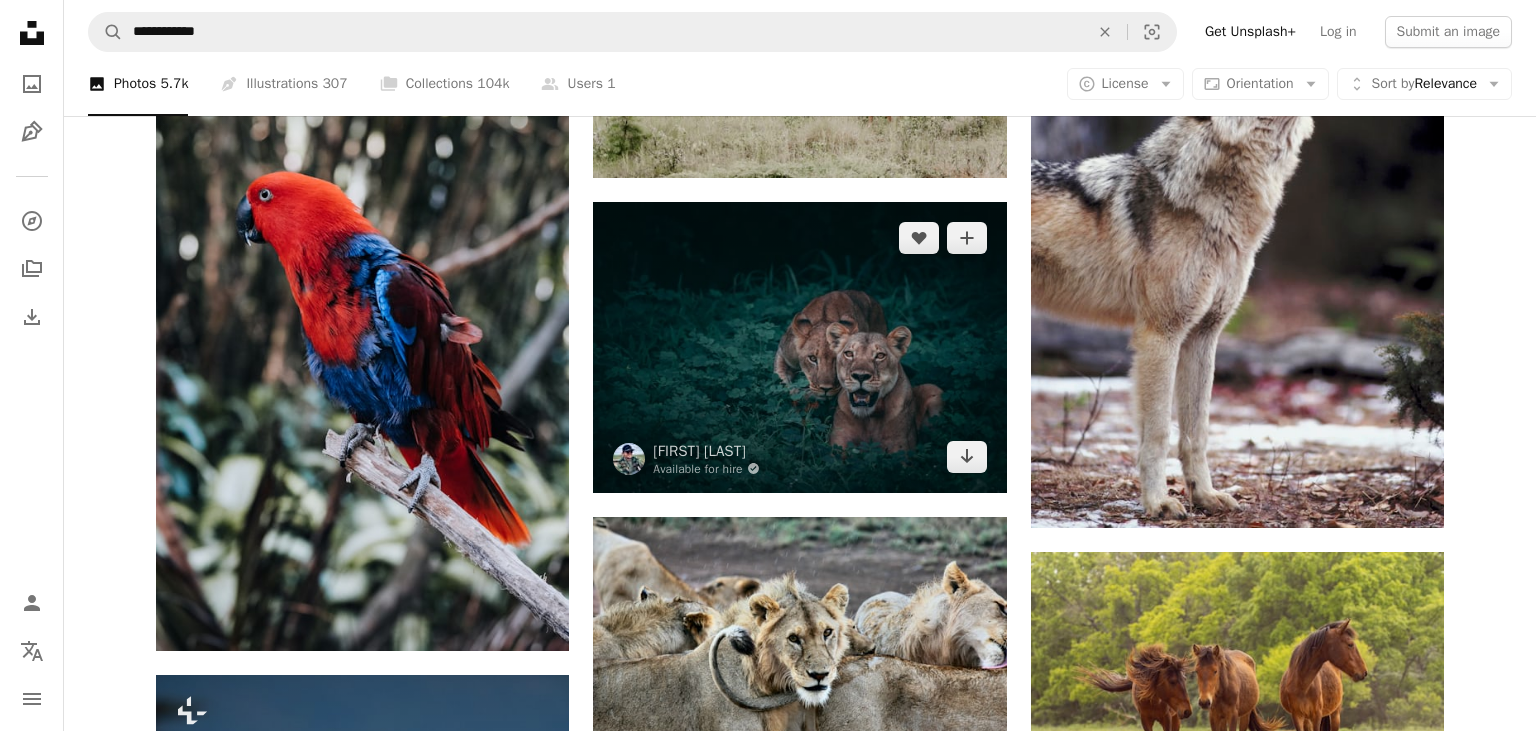 click at bounding box center [799, 347] 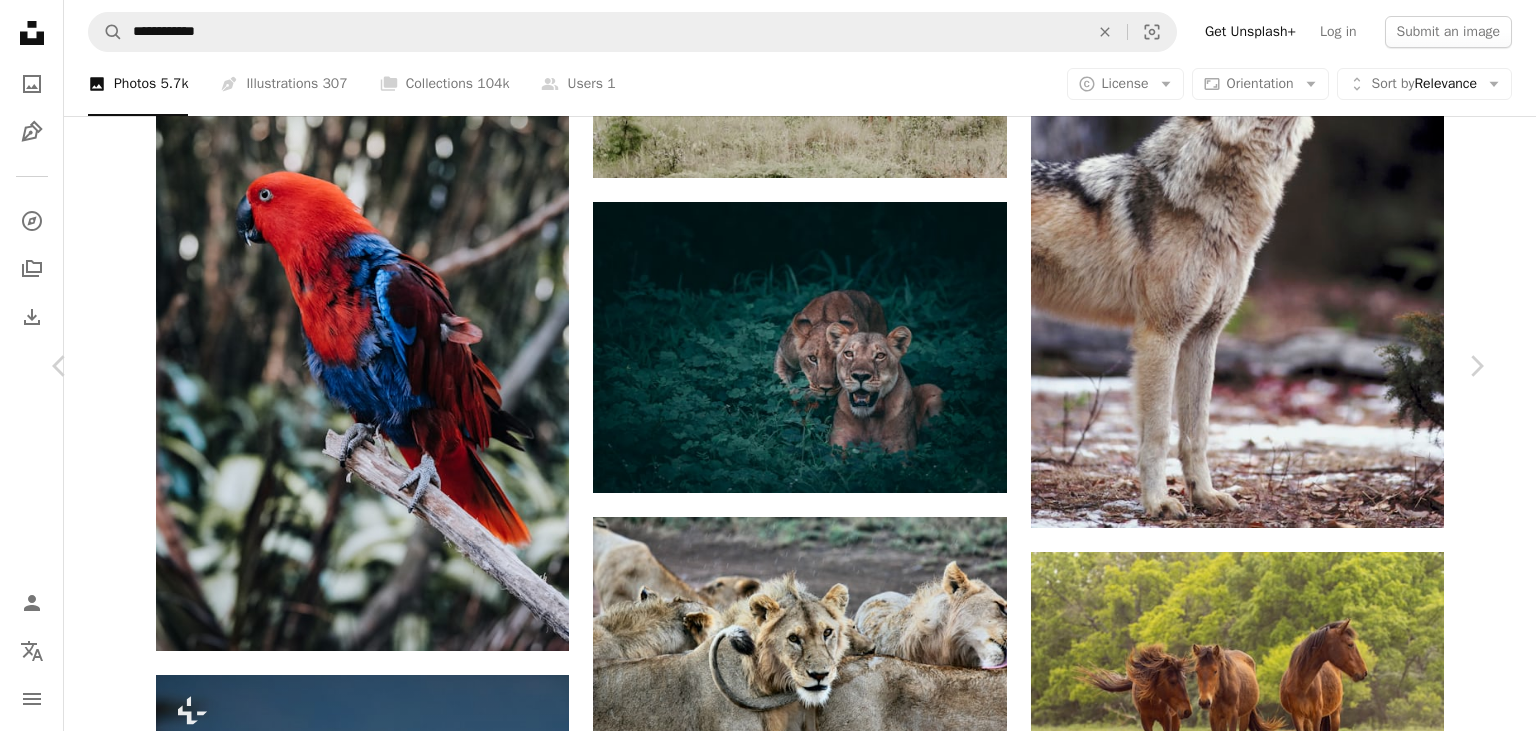 click on "Download free" at bounding box center [1287, 4740] 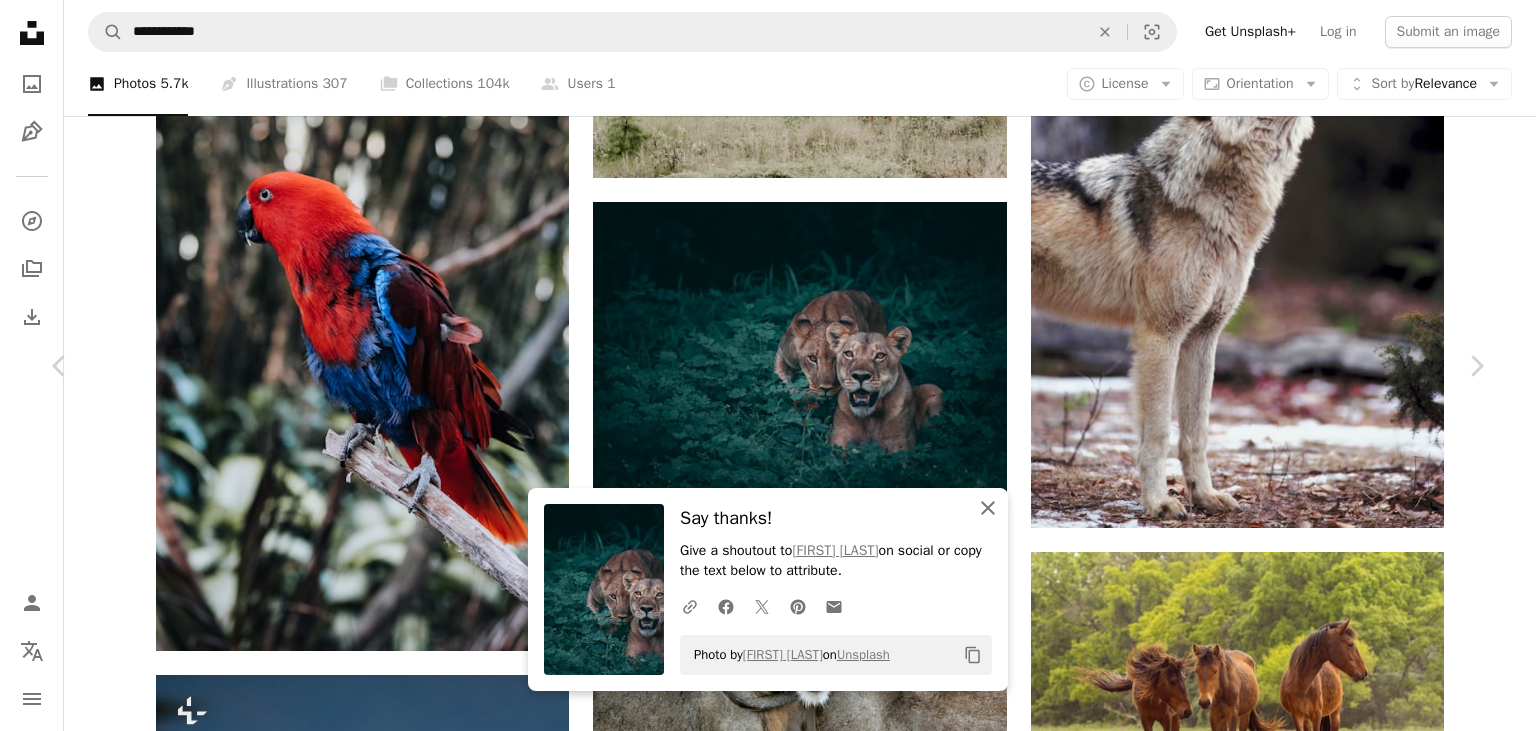 click 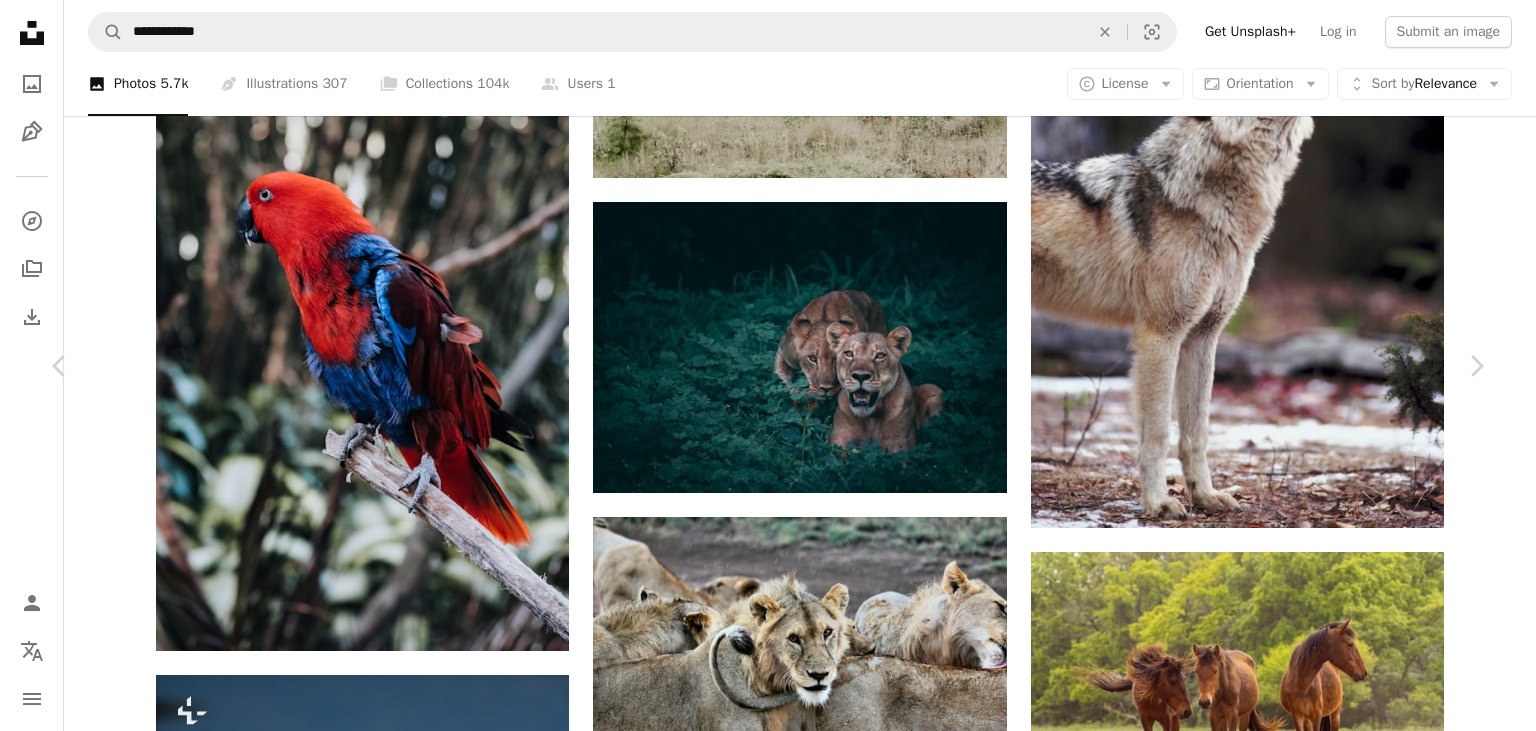 click on "An X shape" at bounding box center (20, 20) 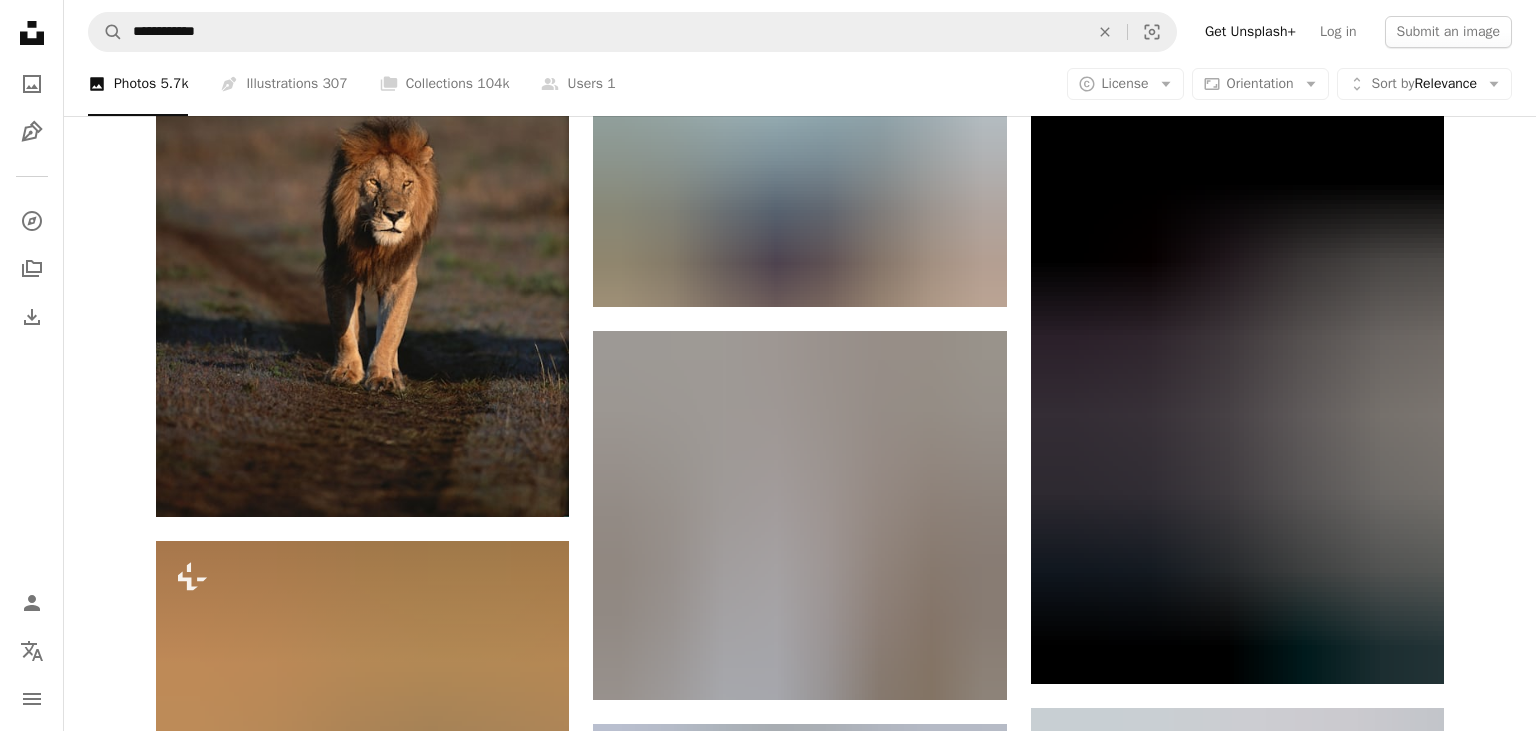 scroll, scrollTop: 4646, scrollLeft: 0, axis: vertical 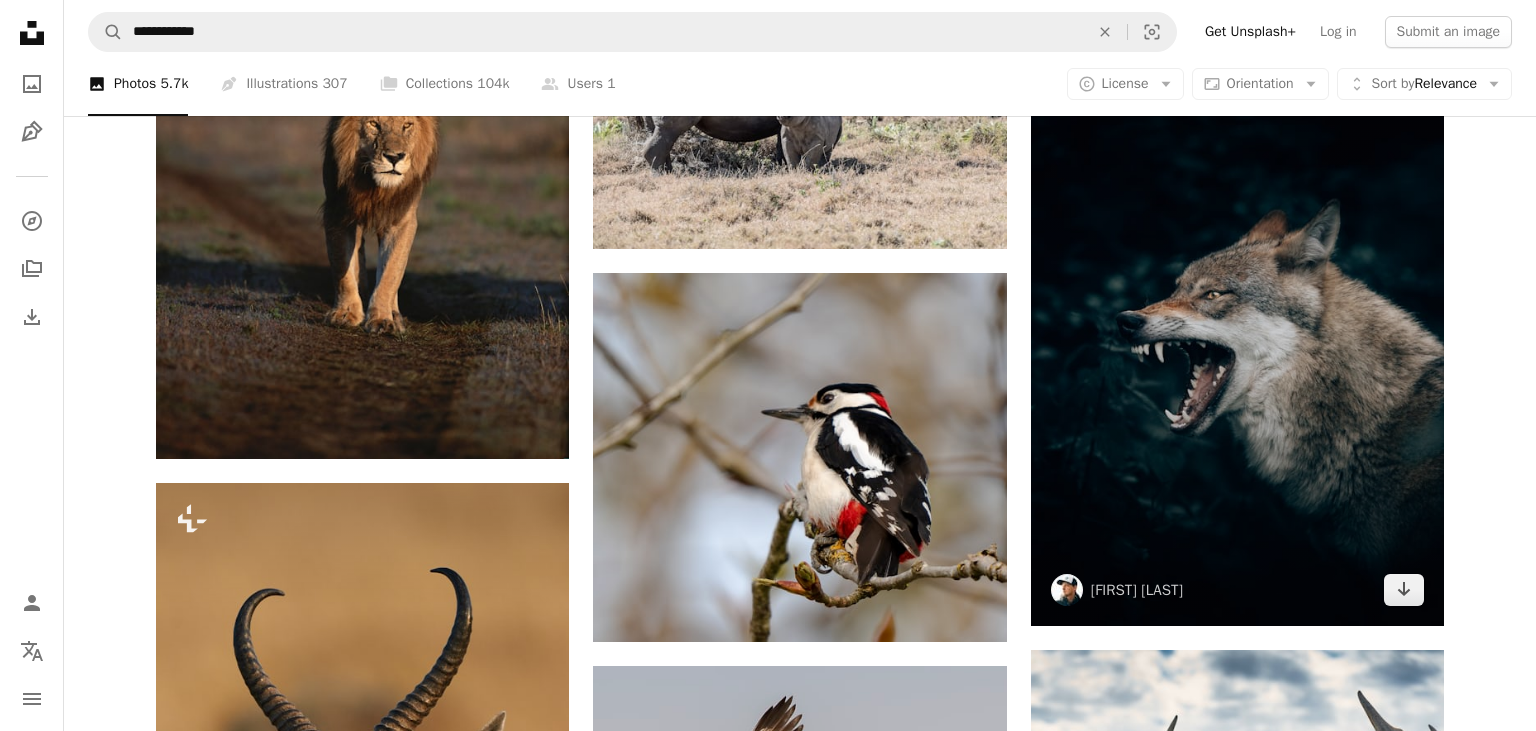 click at bounding box center (1237, 316) 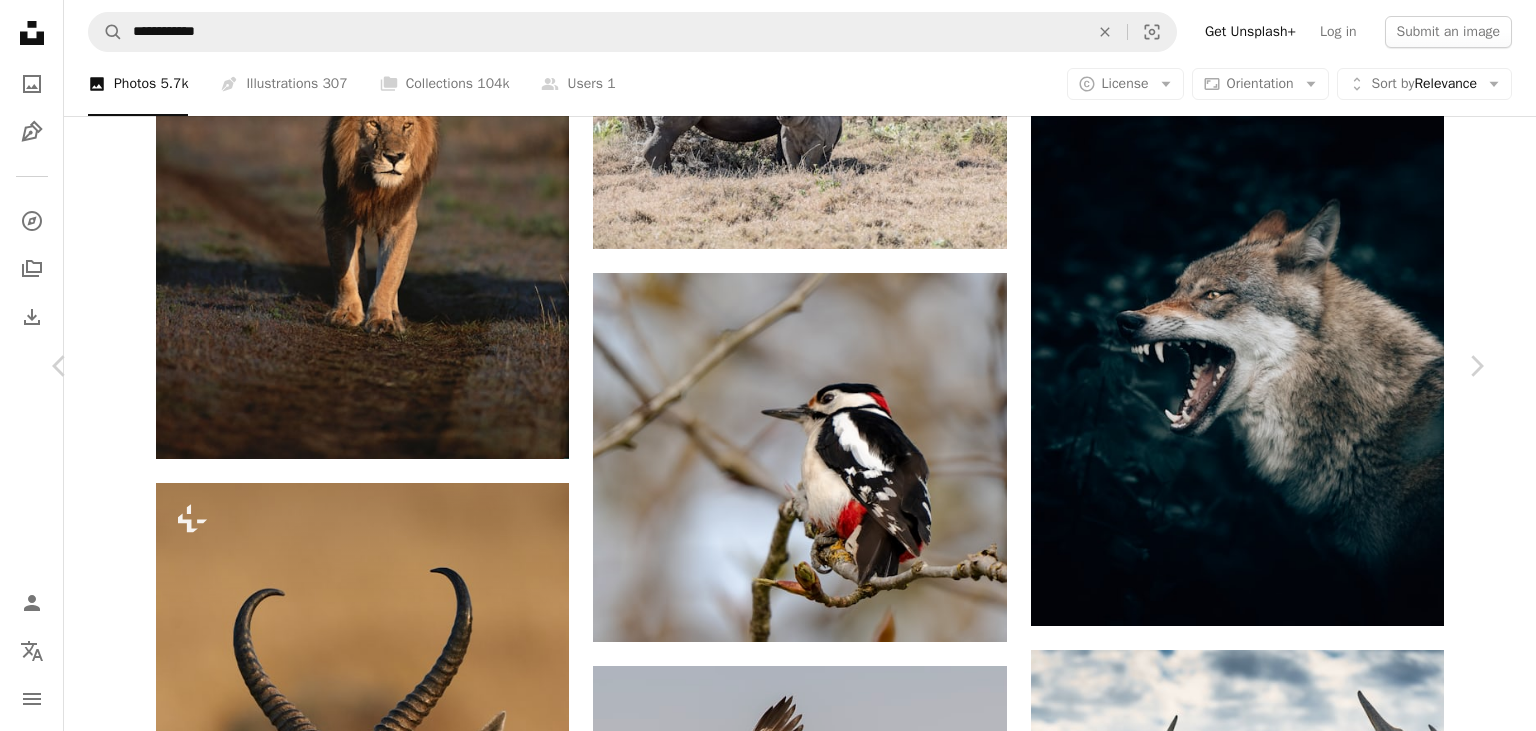 click on "Download free" at bounding box center (1287, 3895) 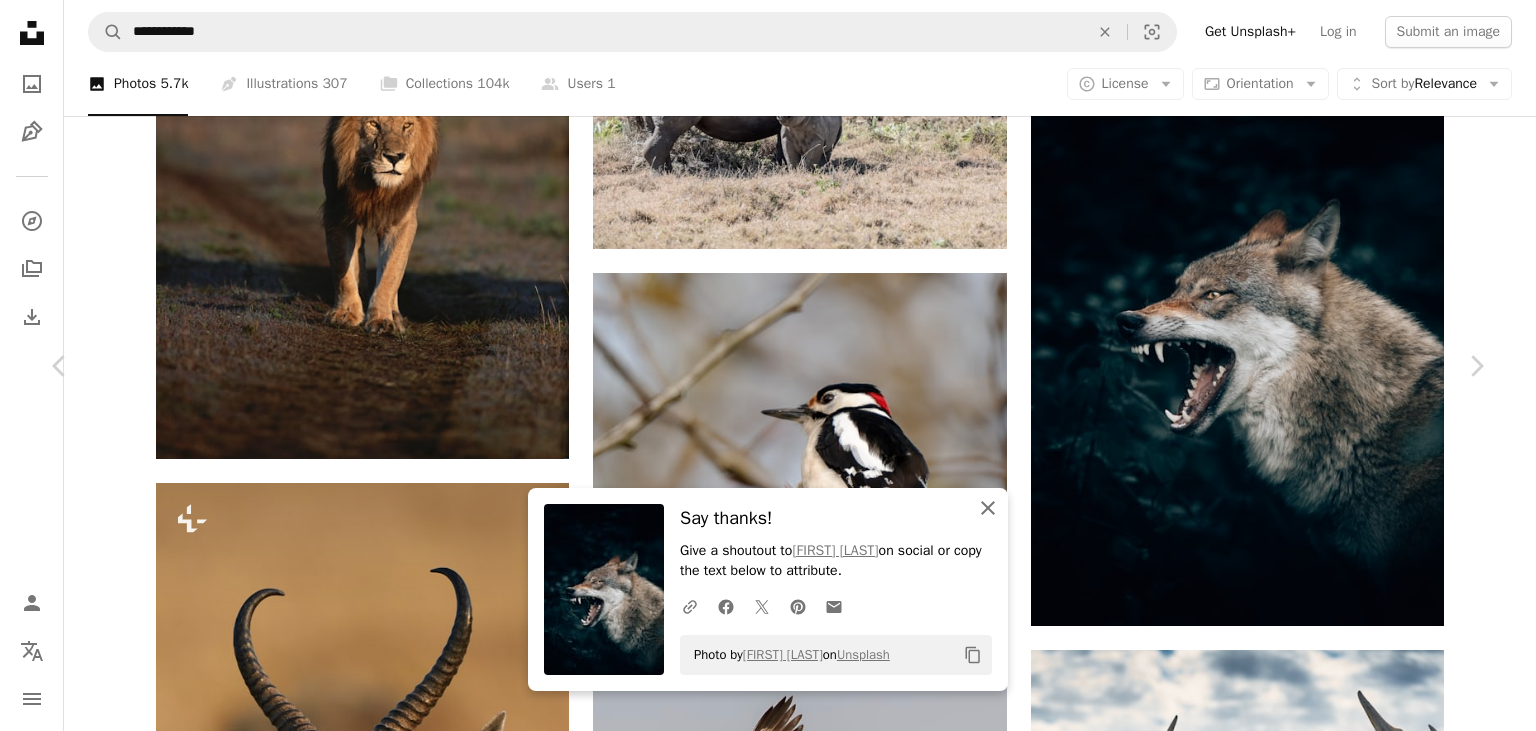 click 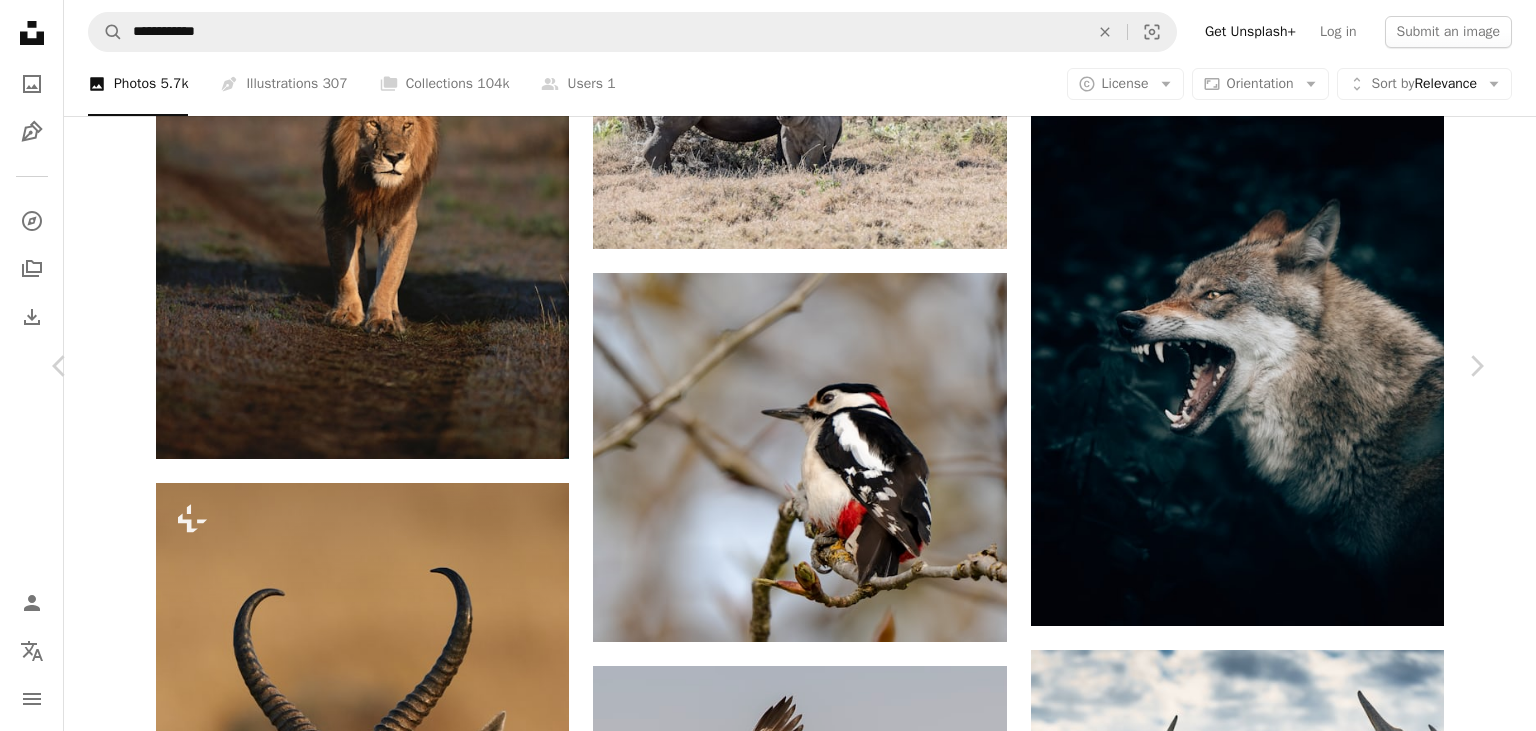 click on "An X shape" at bounding box center (20, 20) 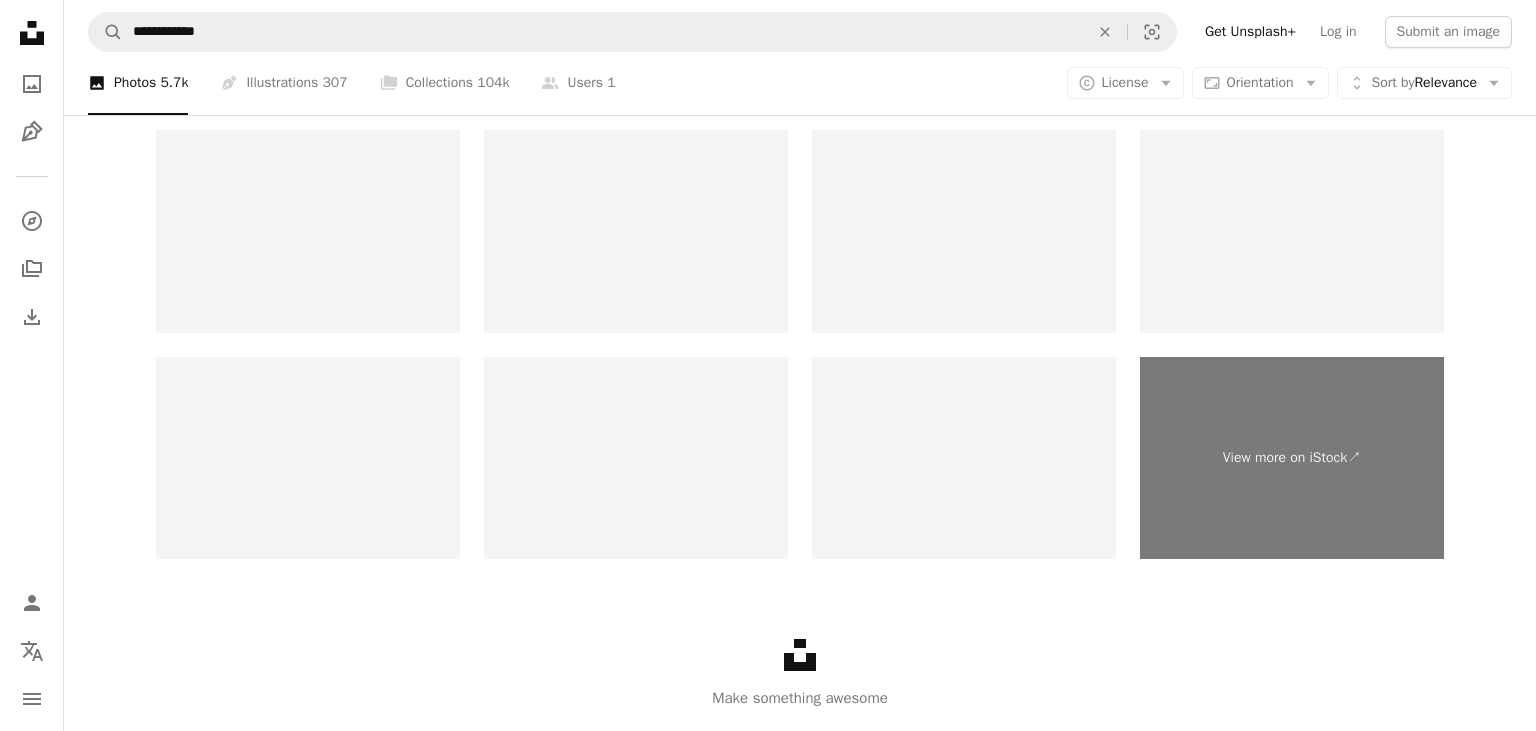 scroll, scrollTop: 7708, scrollLeft: 0, axis: vertical 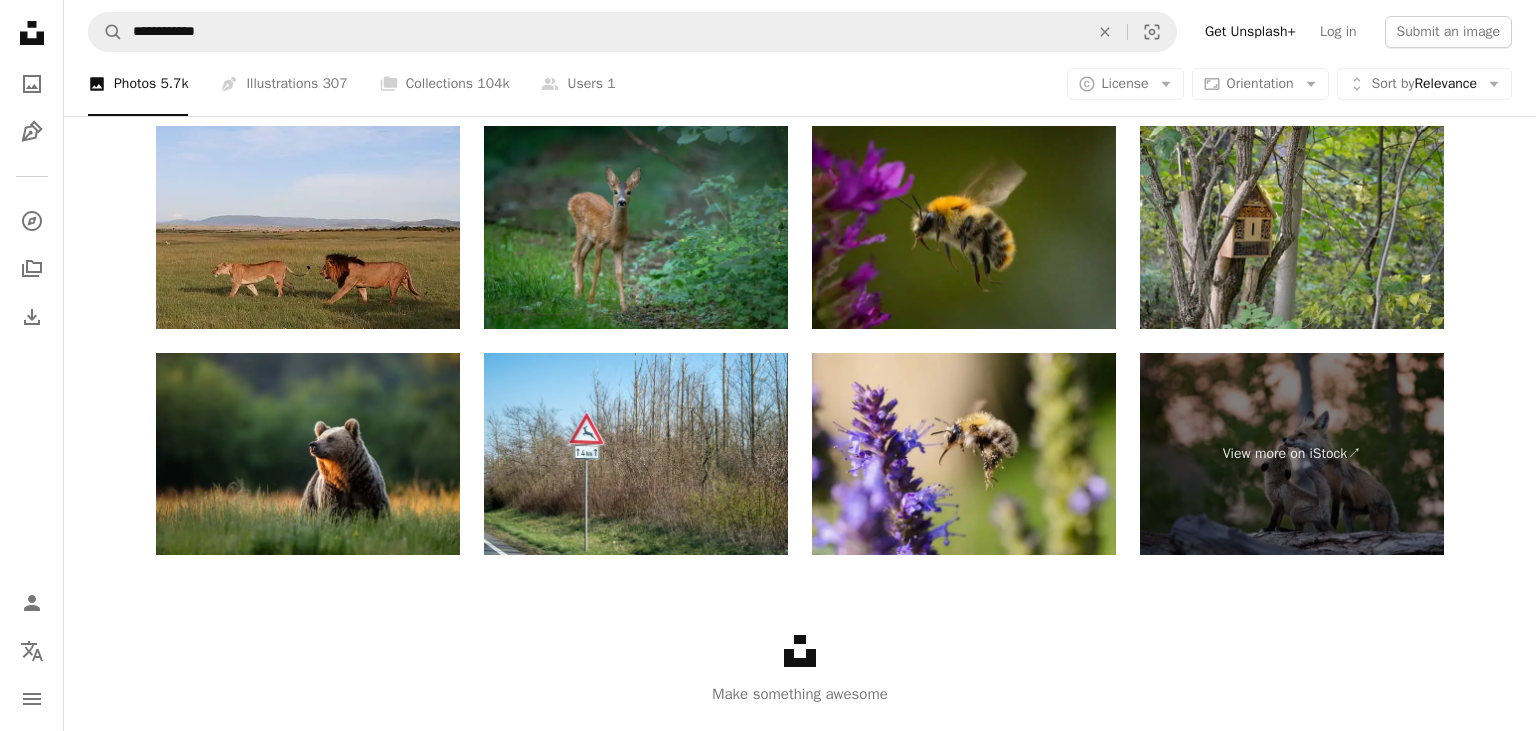 click at bounding box center (308, 227) 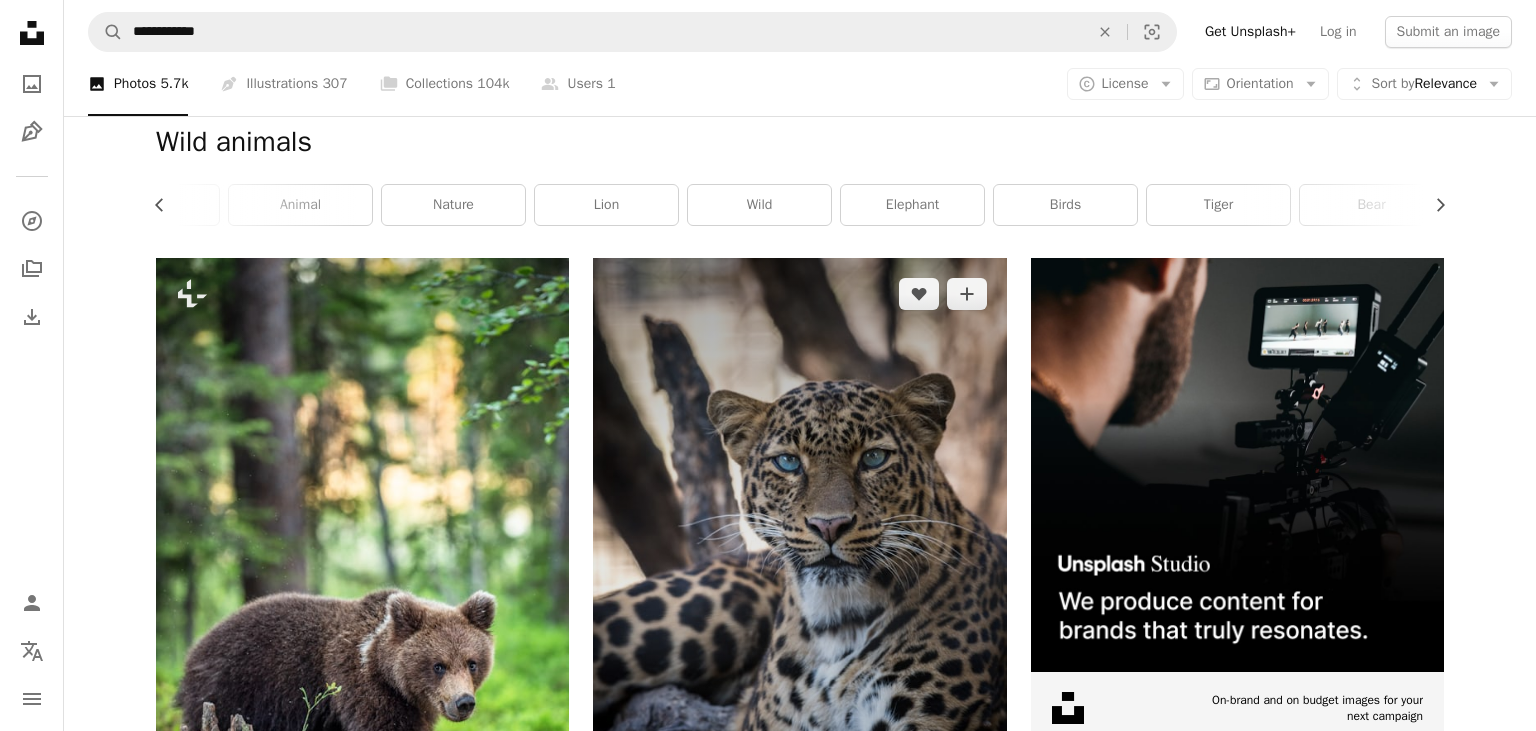scroll, scrollTop: 0, scrollLeft: 0, axis: both 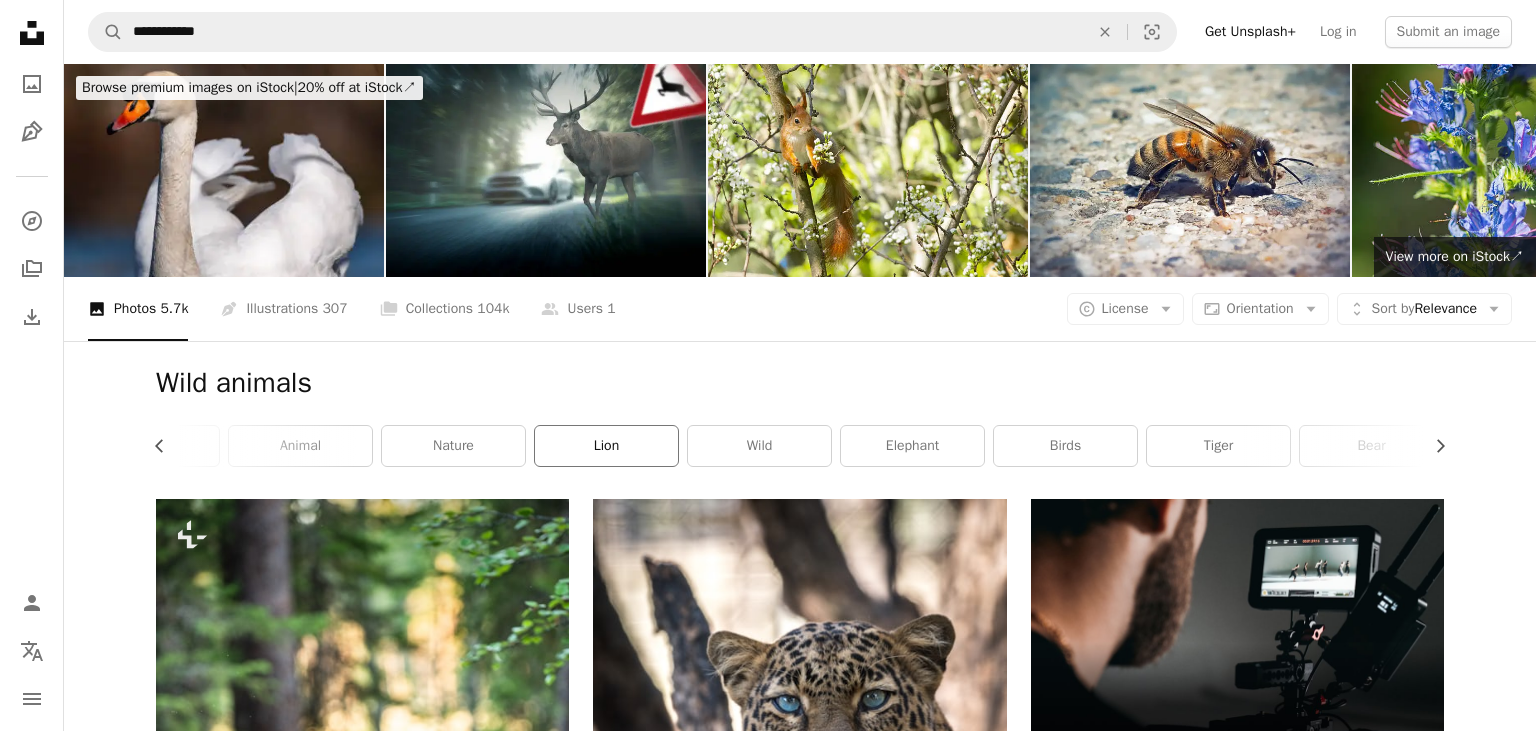 click on "lion" at bounding box center (606, 446) 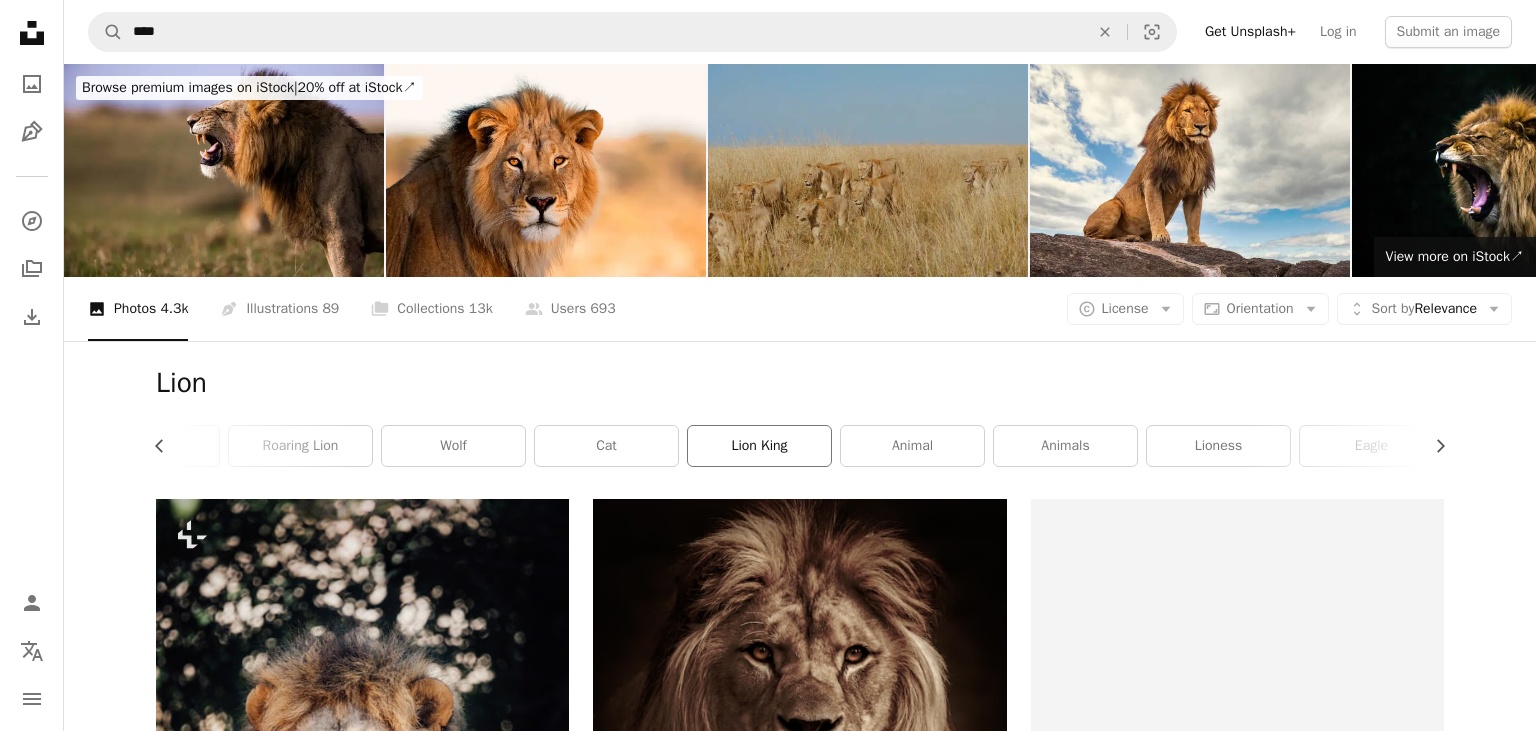 click on "lion king" at bounding box center (759, 446) 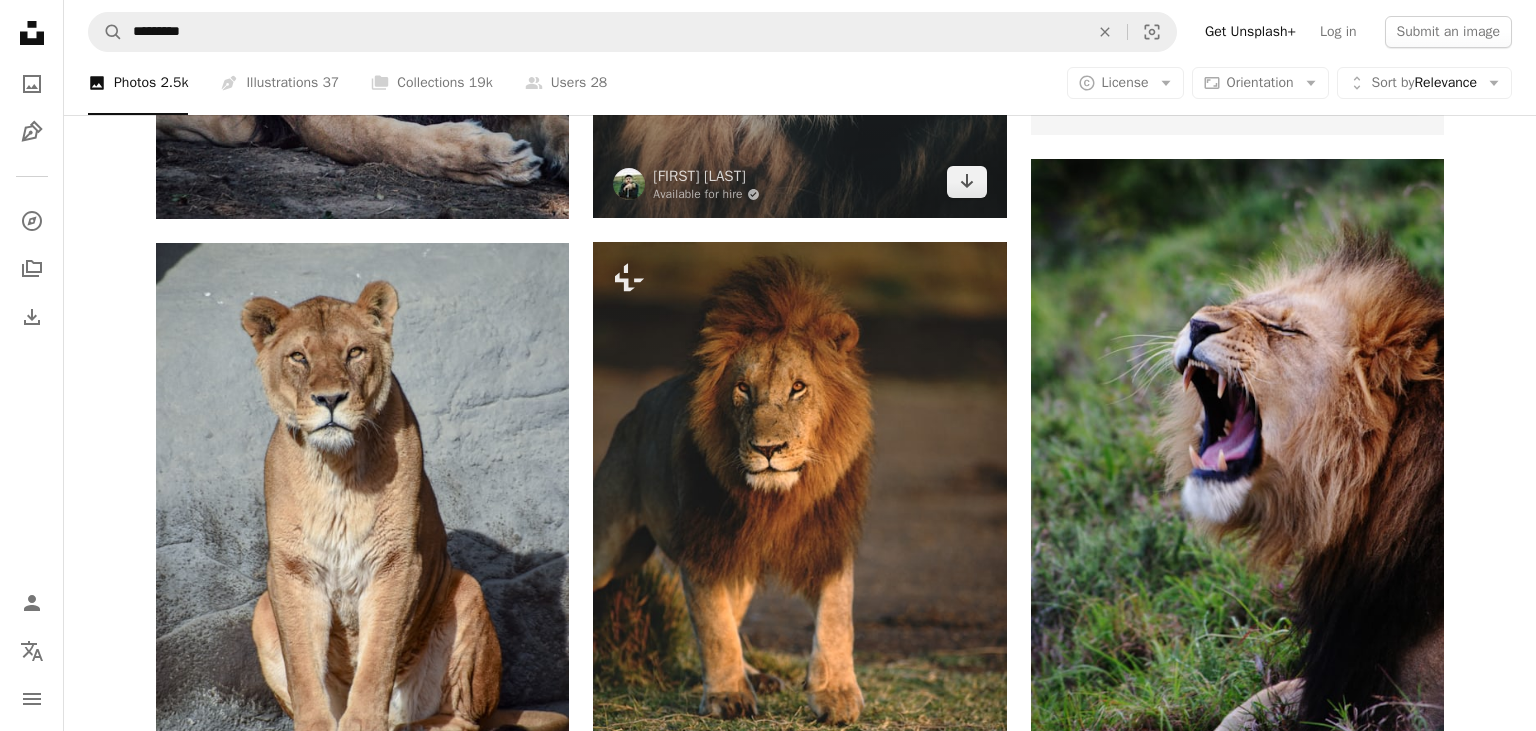 scroll, scrollTop: 950, scrollLeft: 0, axis: vertical 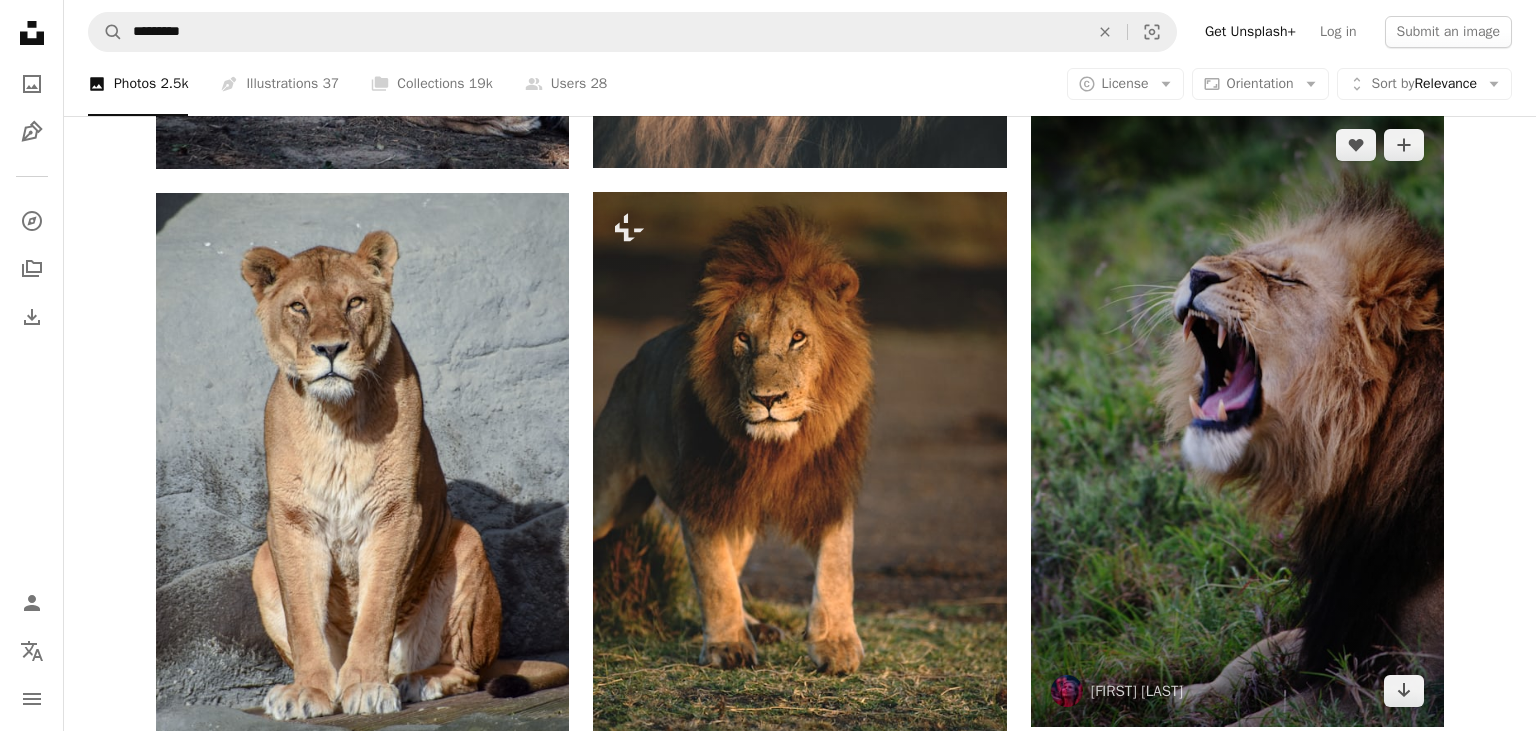 click at bounding box center [1237, 418] 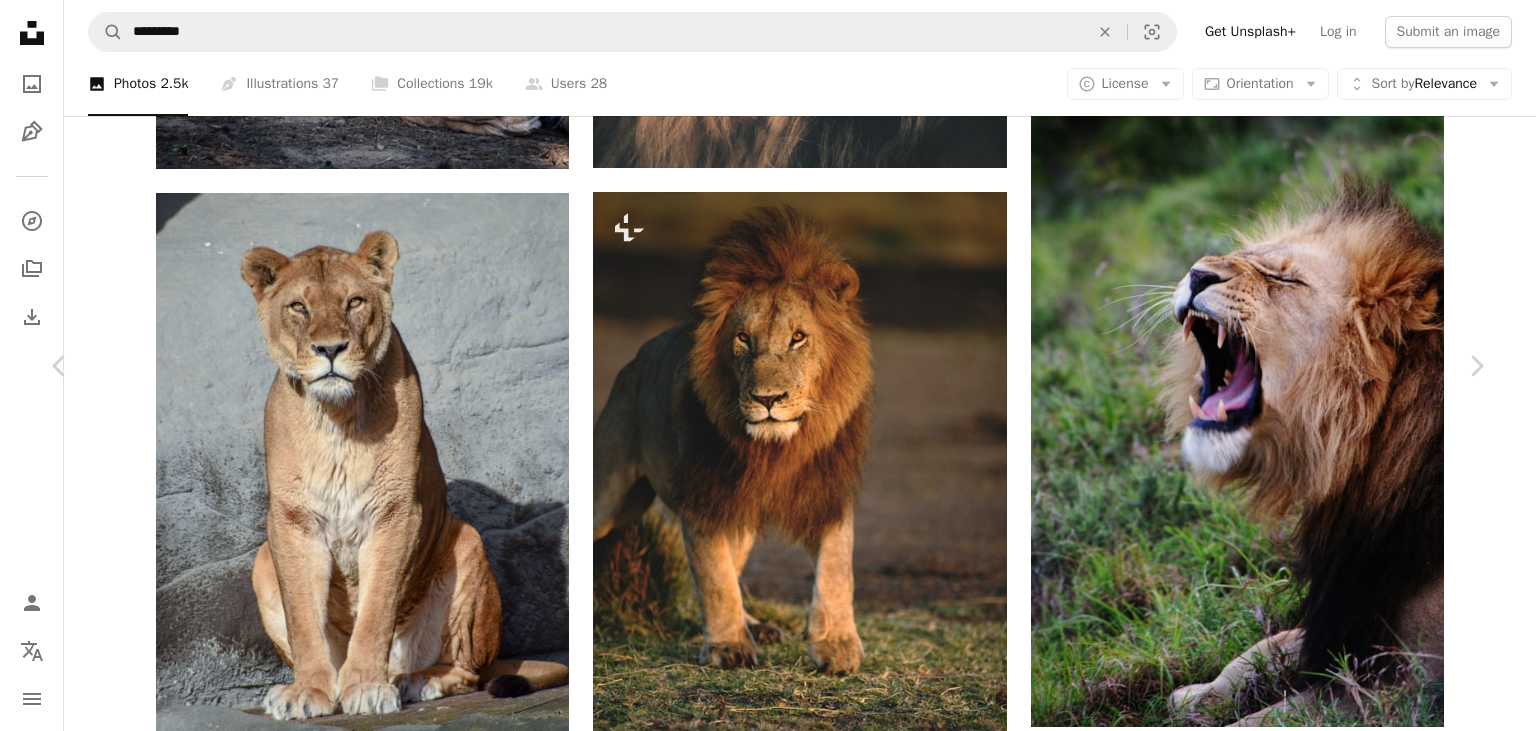 click on "Download free" at bounding box center [1287, 5072] 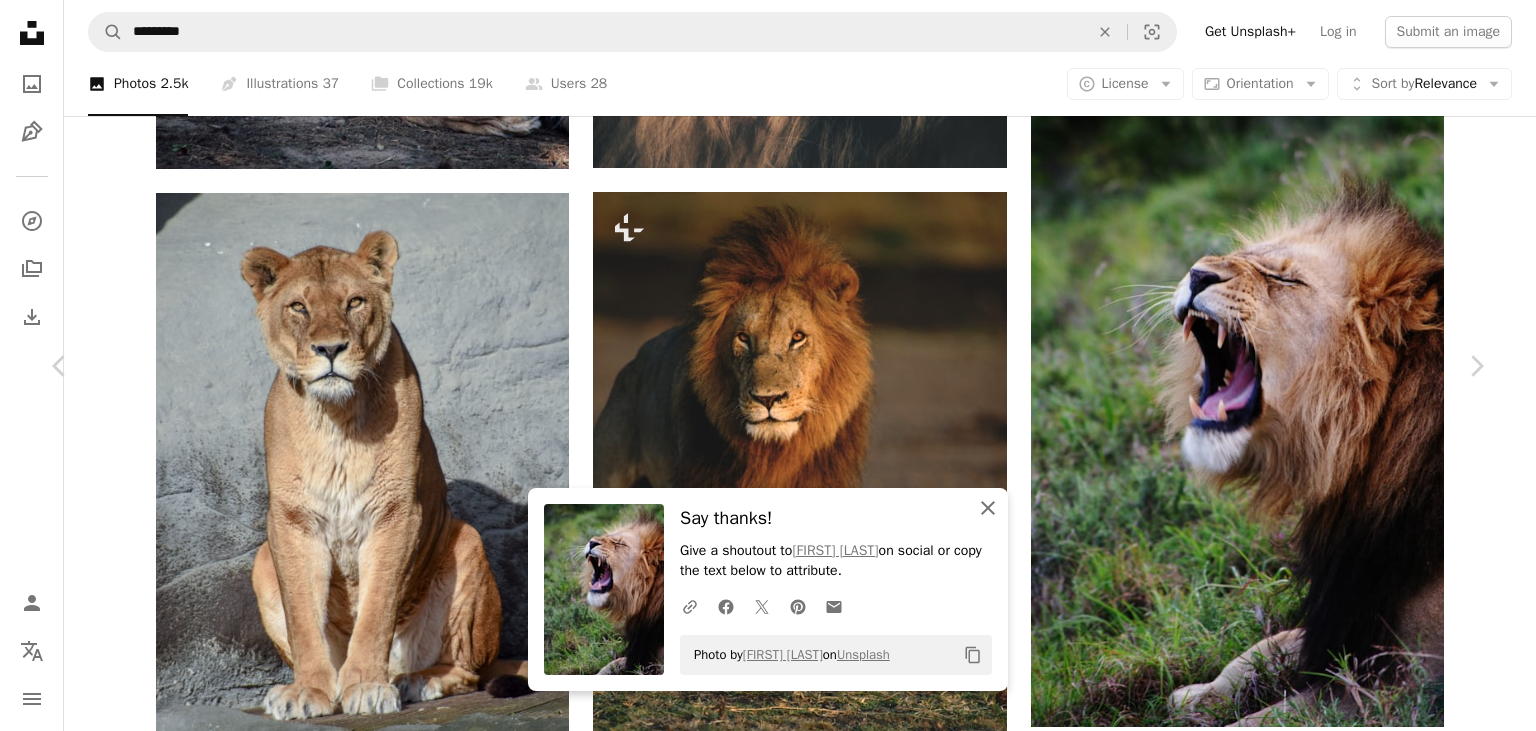 click on "An X shape" 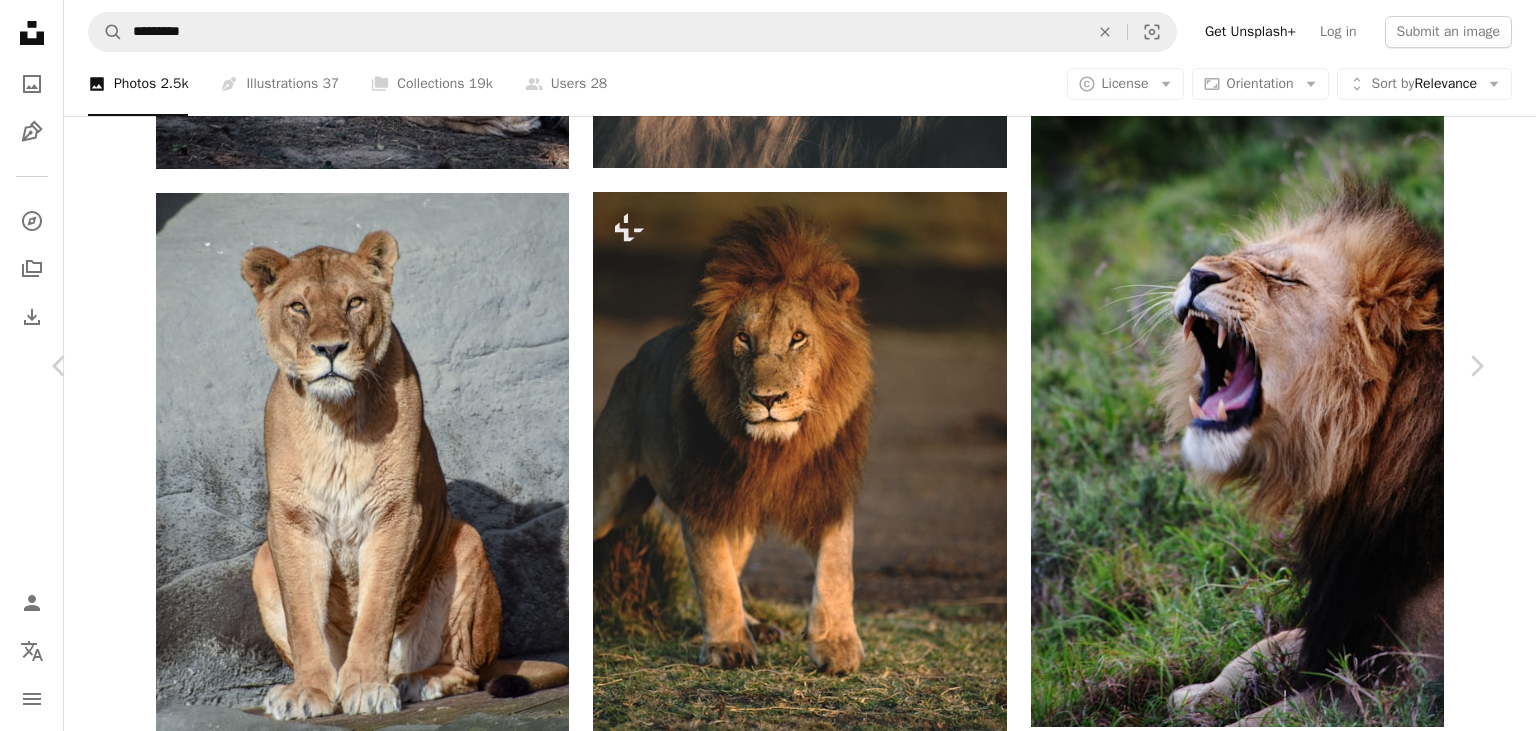 click on "An X shape" at bounding box center (20, 20) 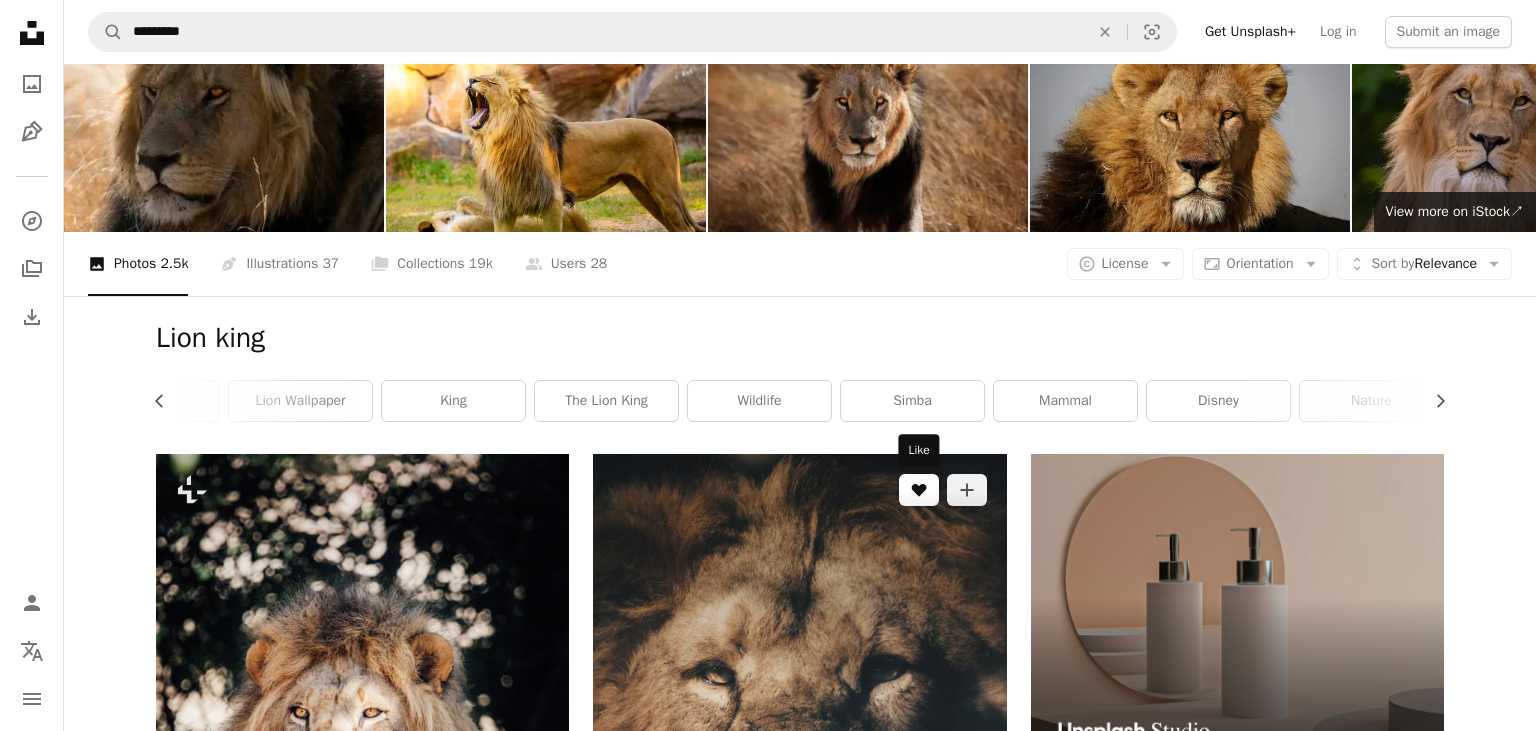 scroll, scrollTop: 105, scrollLeft: 0, axis: vertical 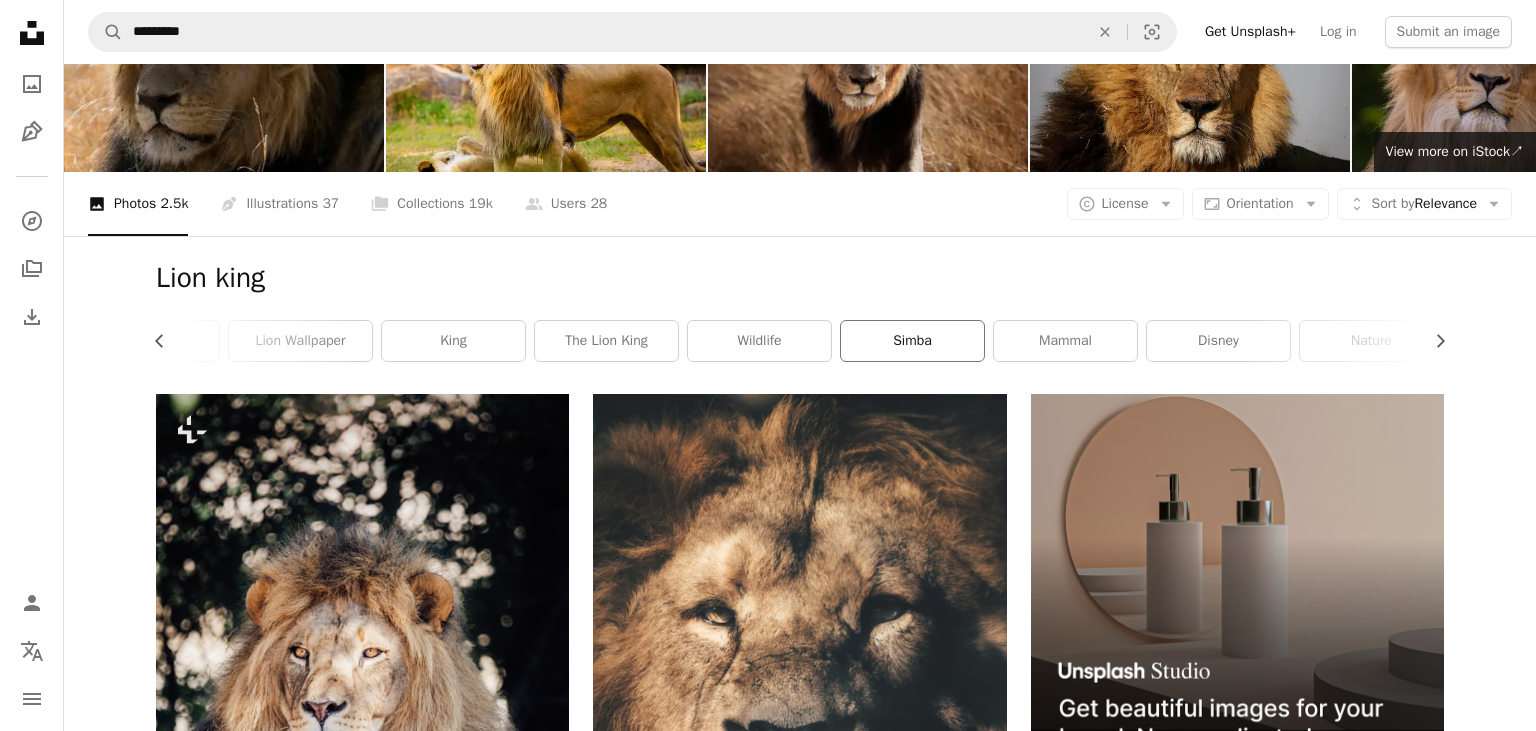 click on "simba" at bounding box center [912, 341] 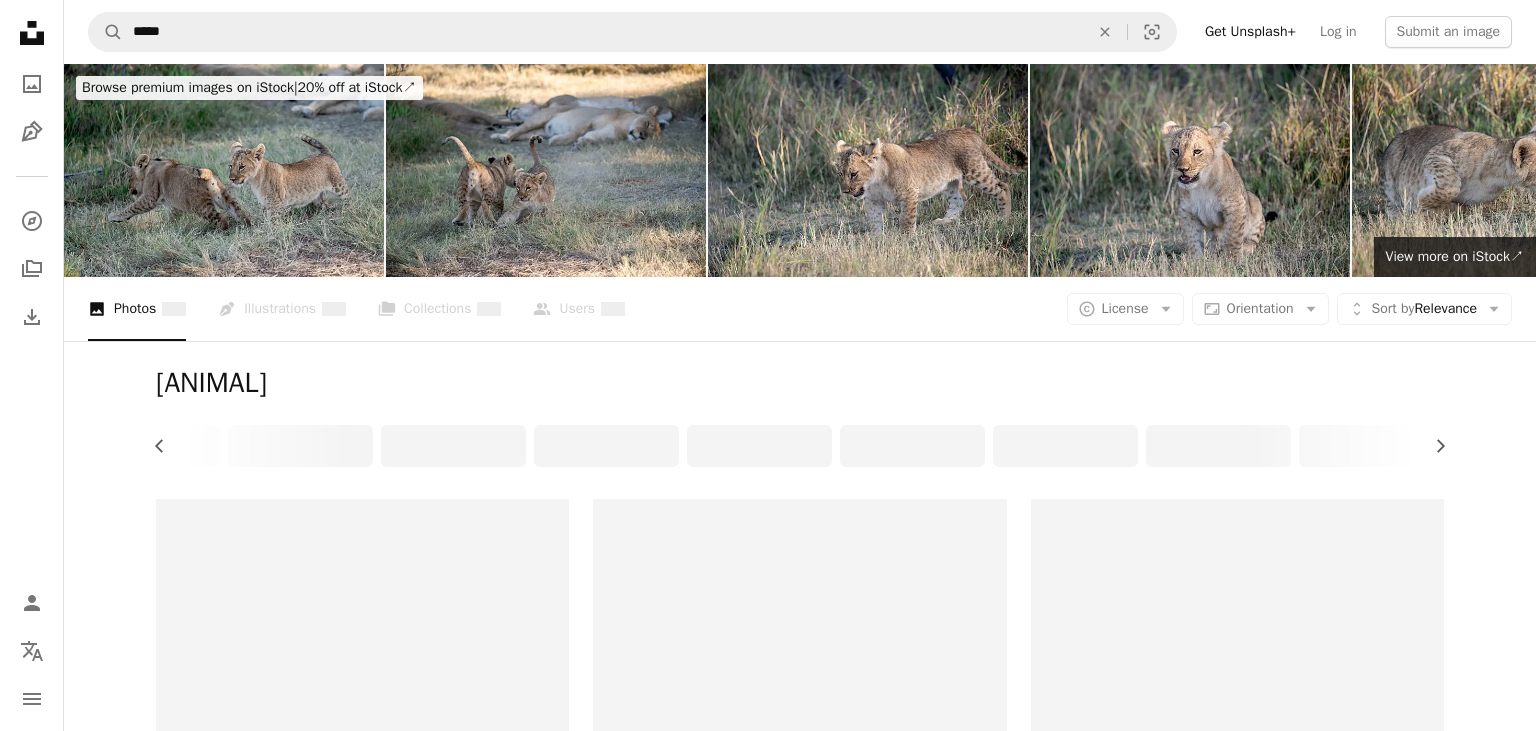 scroll, scrollTop: 0, scrollLeft: 234, axis: horizontal 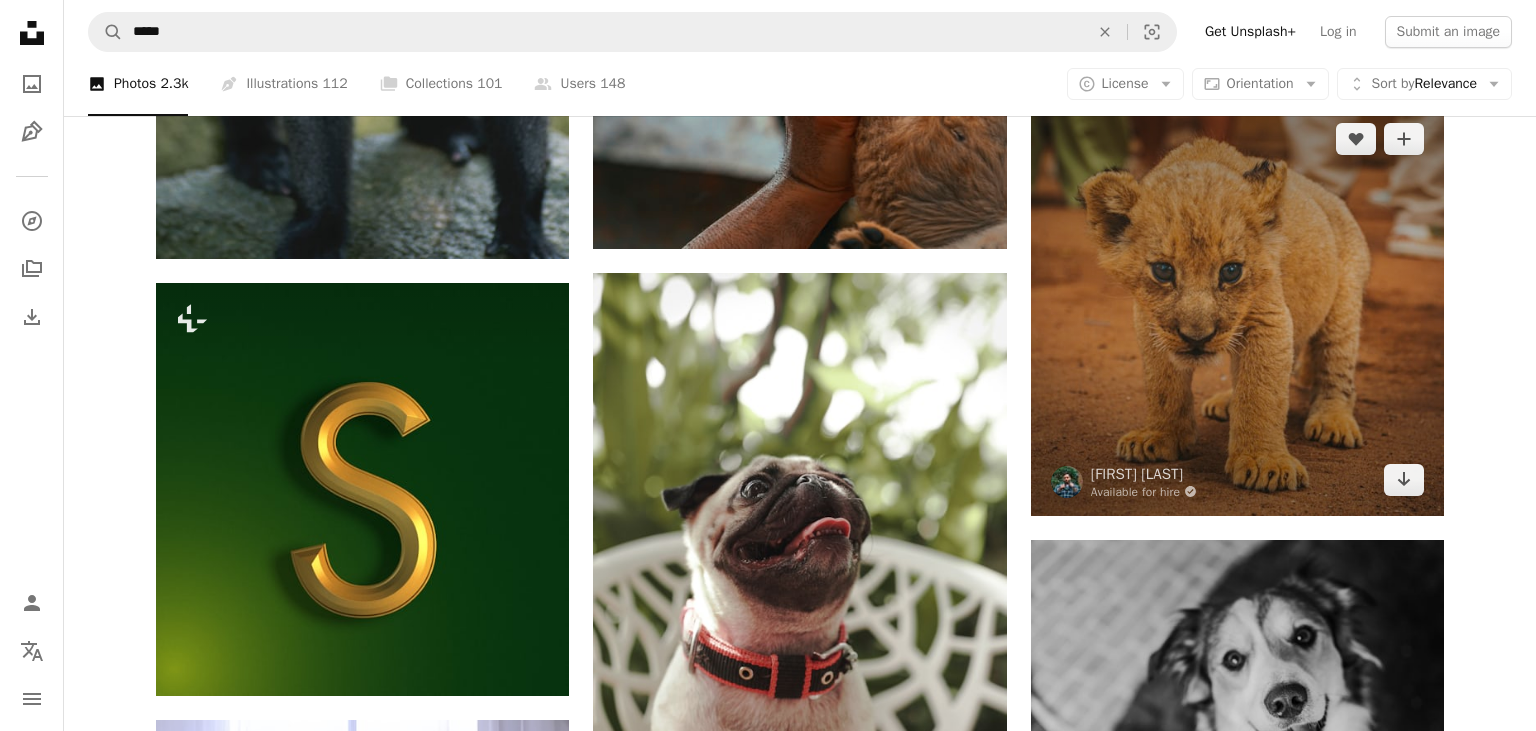 click at bounding box center (1237, 309) 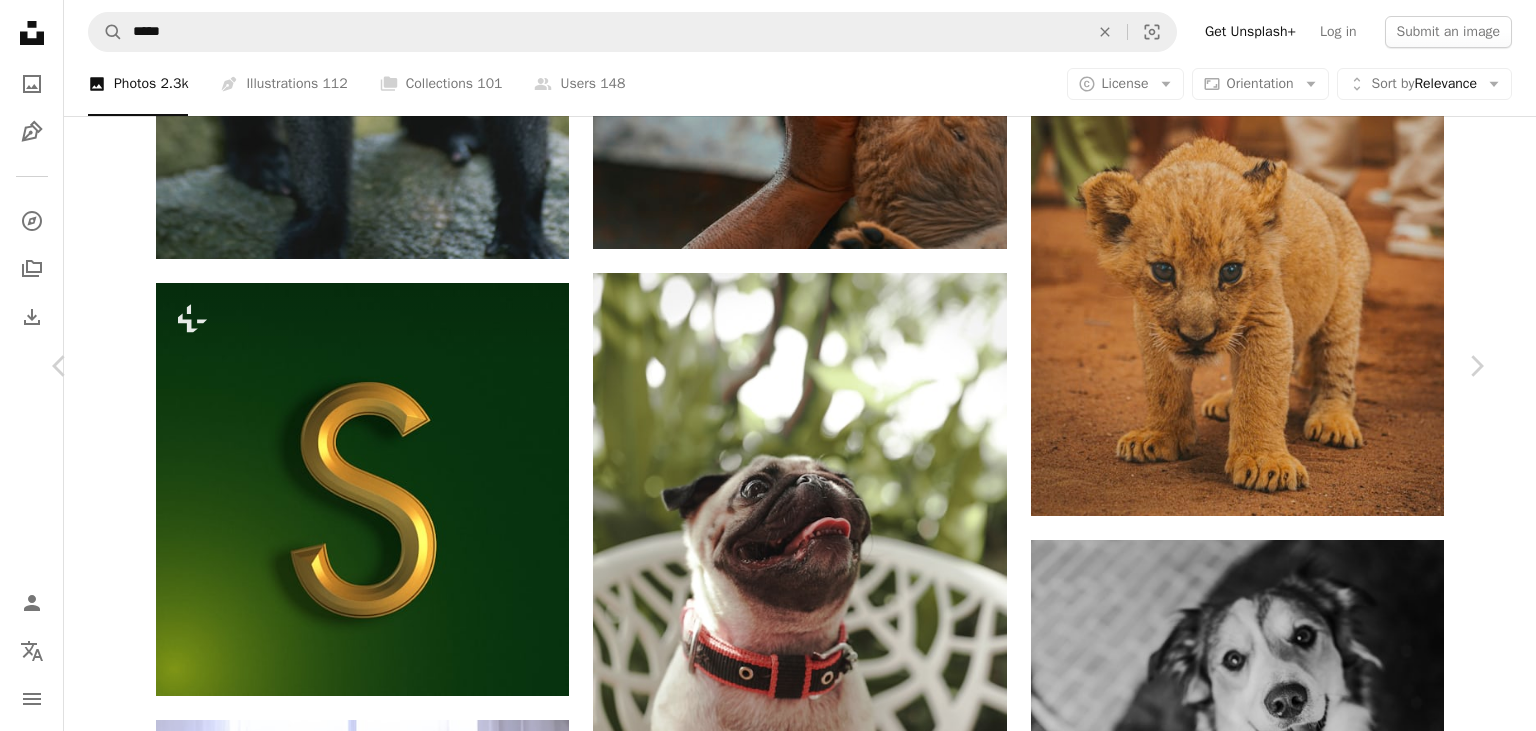 click on "Download free" at bounding box center [1287, 3039] 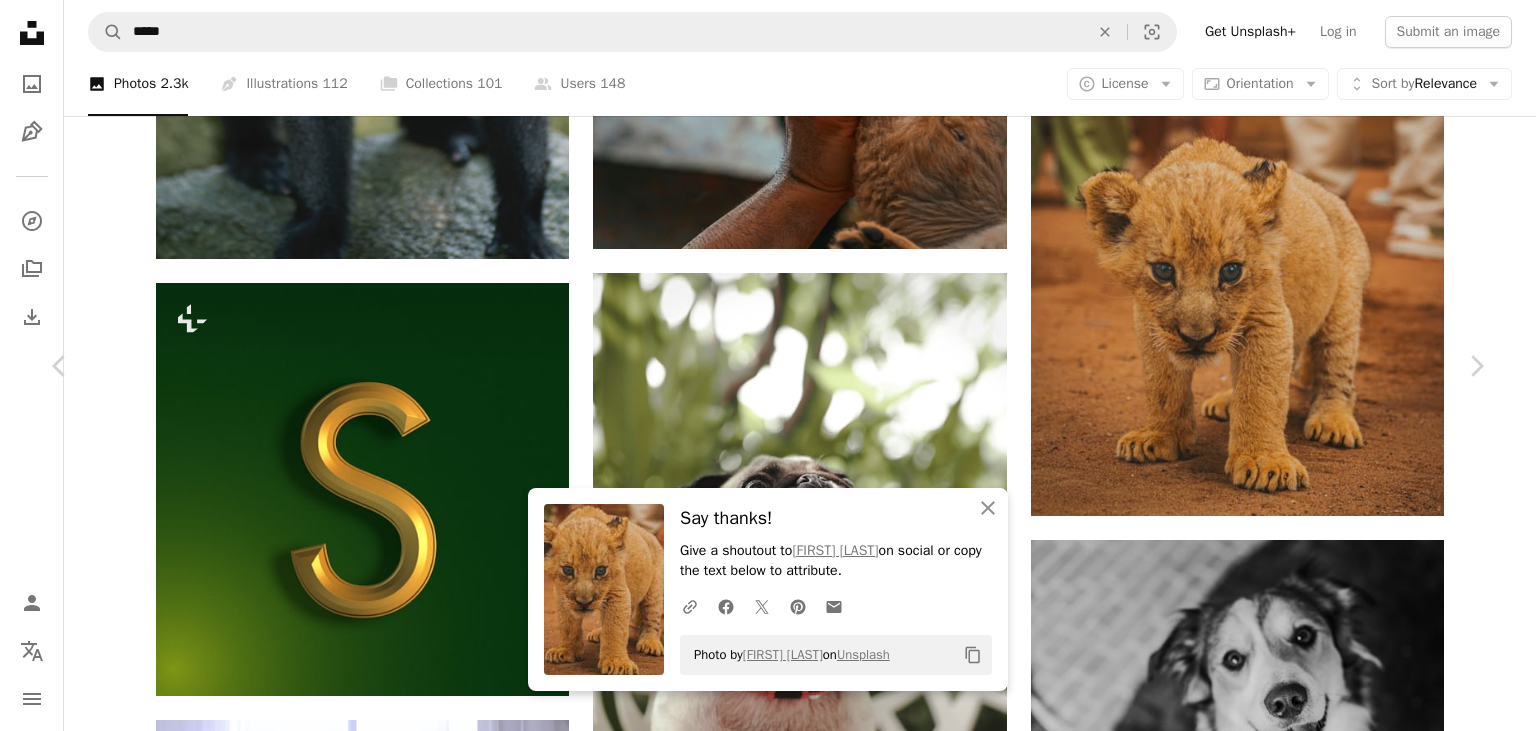 click on "An X shape" at bounding box center (20, 20) 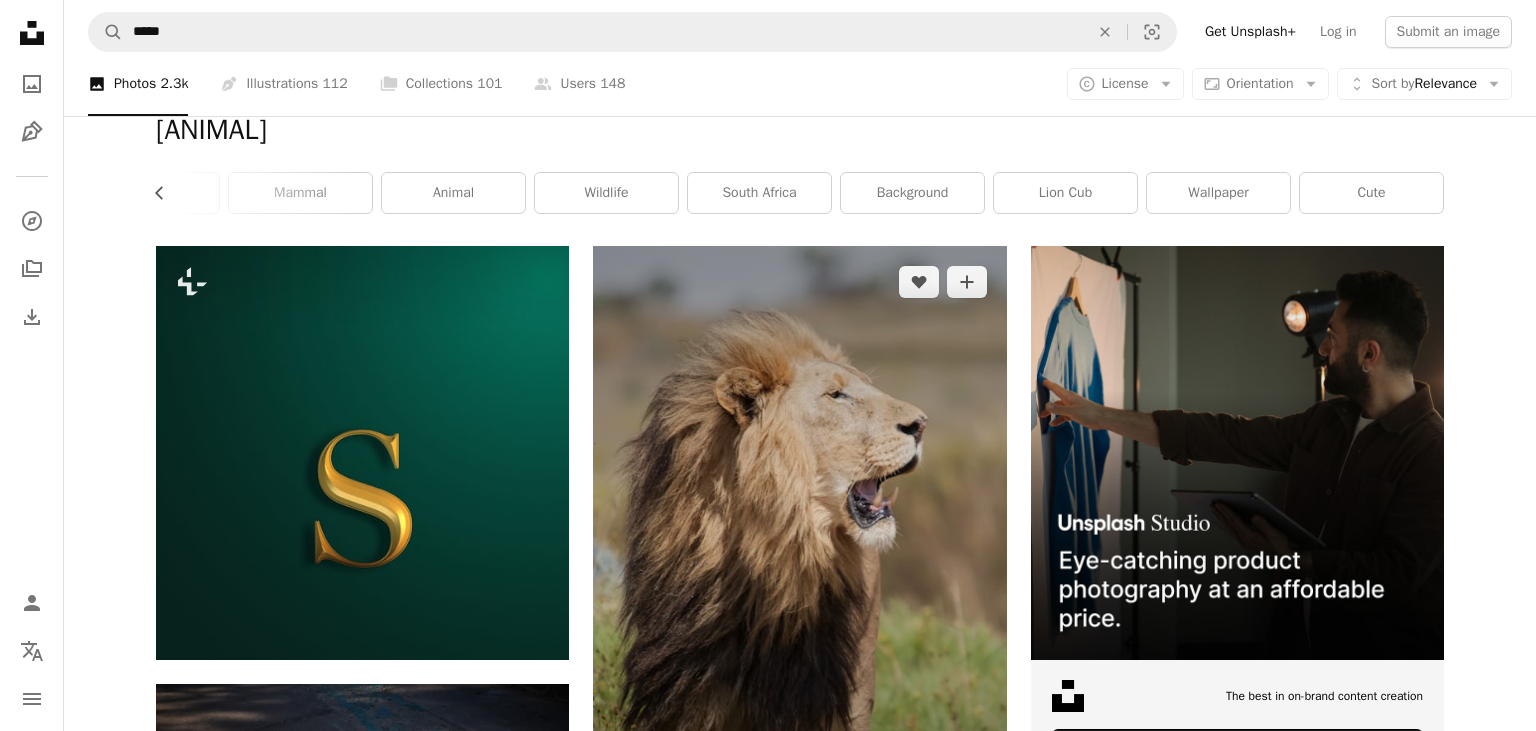 scroll, scrollTop: 211, scrollLeft: 0, axis: vertical 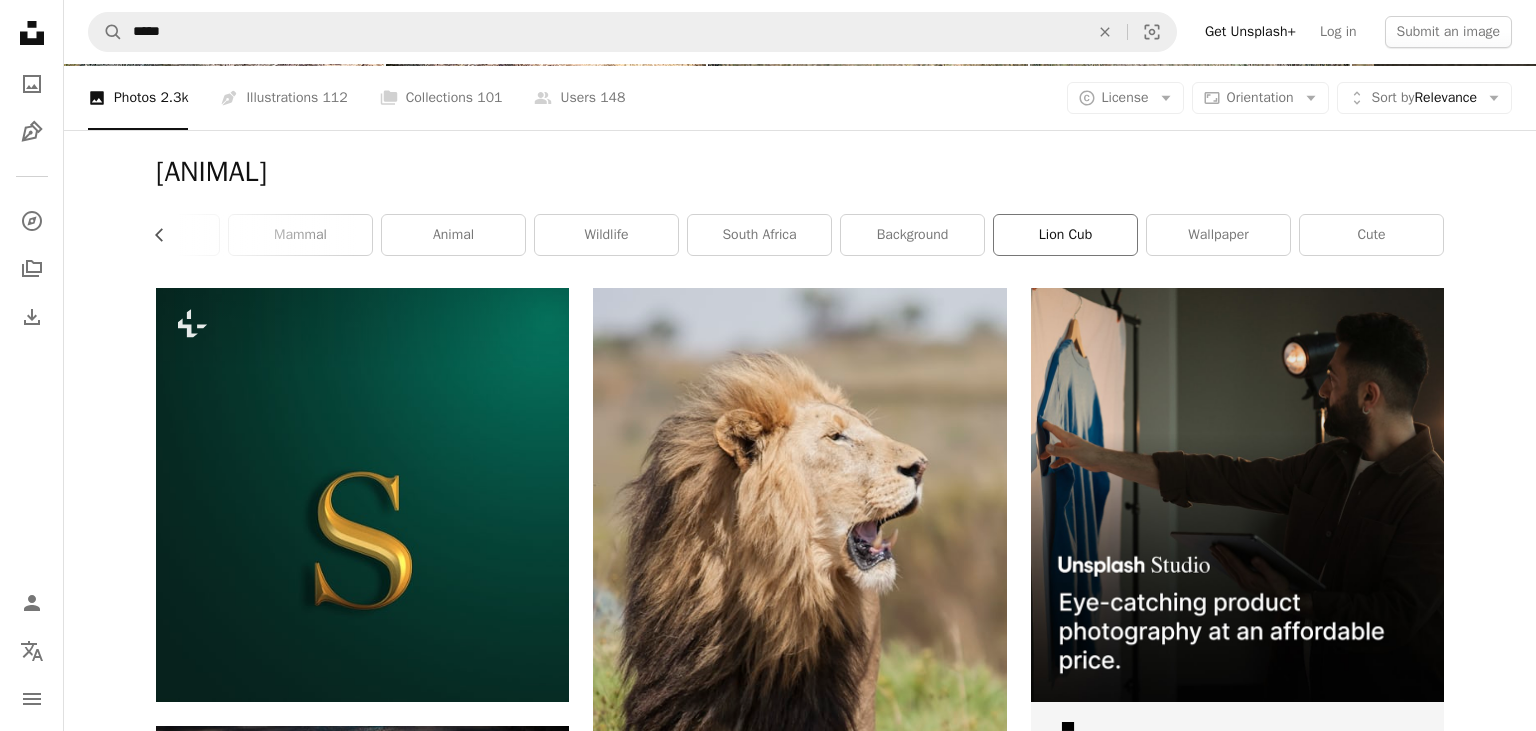 click on "lion cub" at bounding box center (1065, 235) 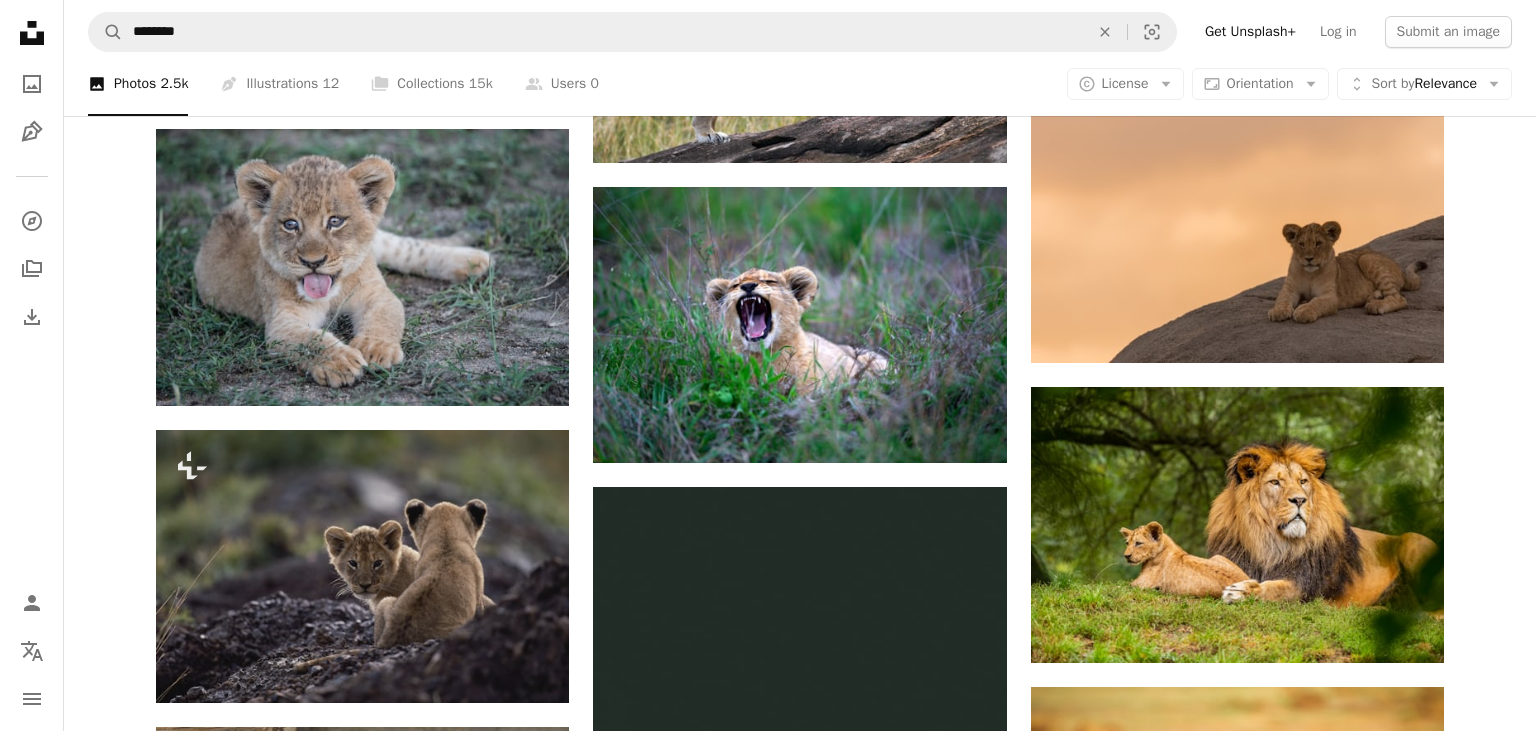 scroll, scrollTop: 1689, scrollLeft: 0, axis: vertical 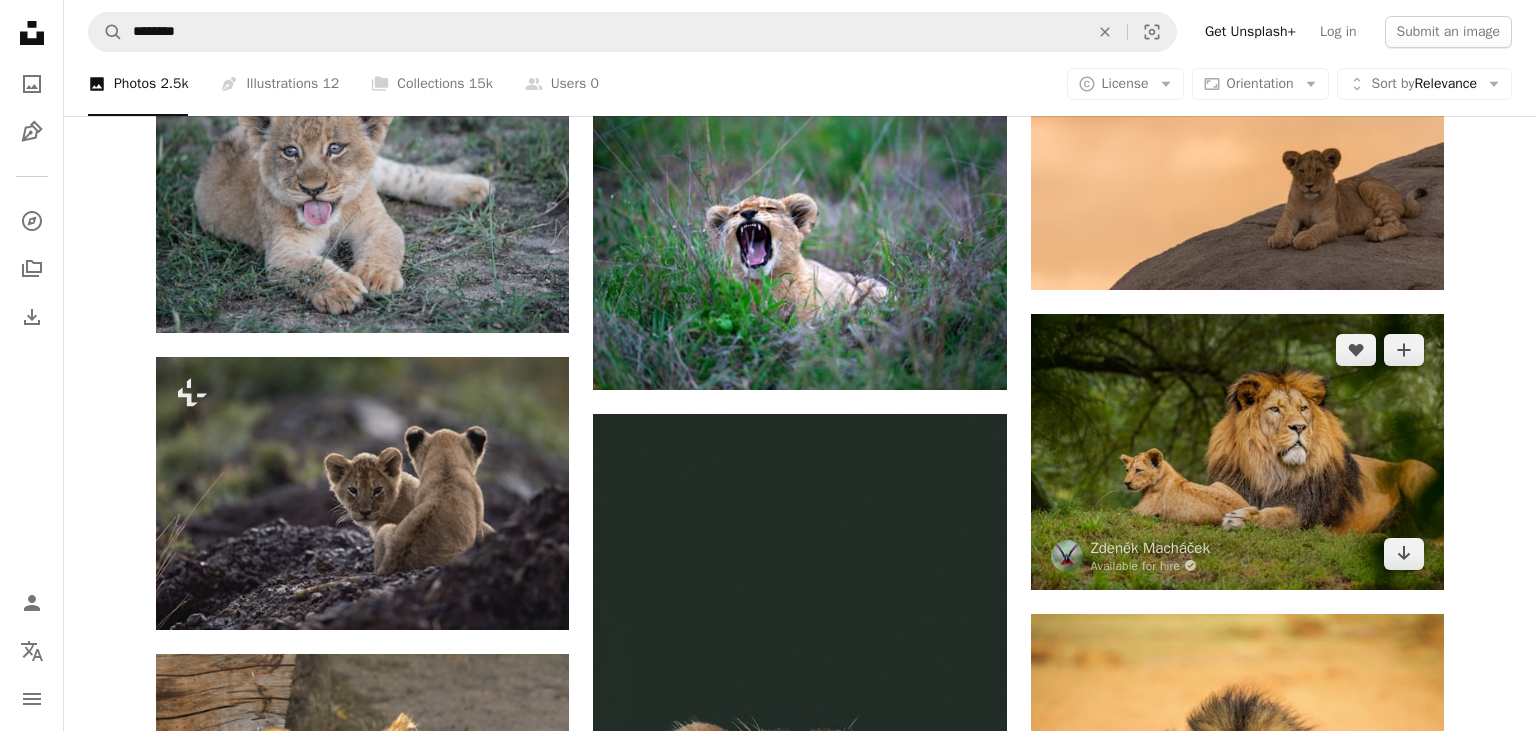 click at bounding box center (1237, 451) 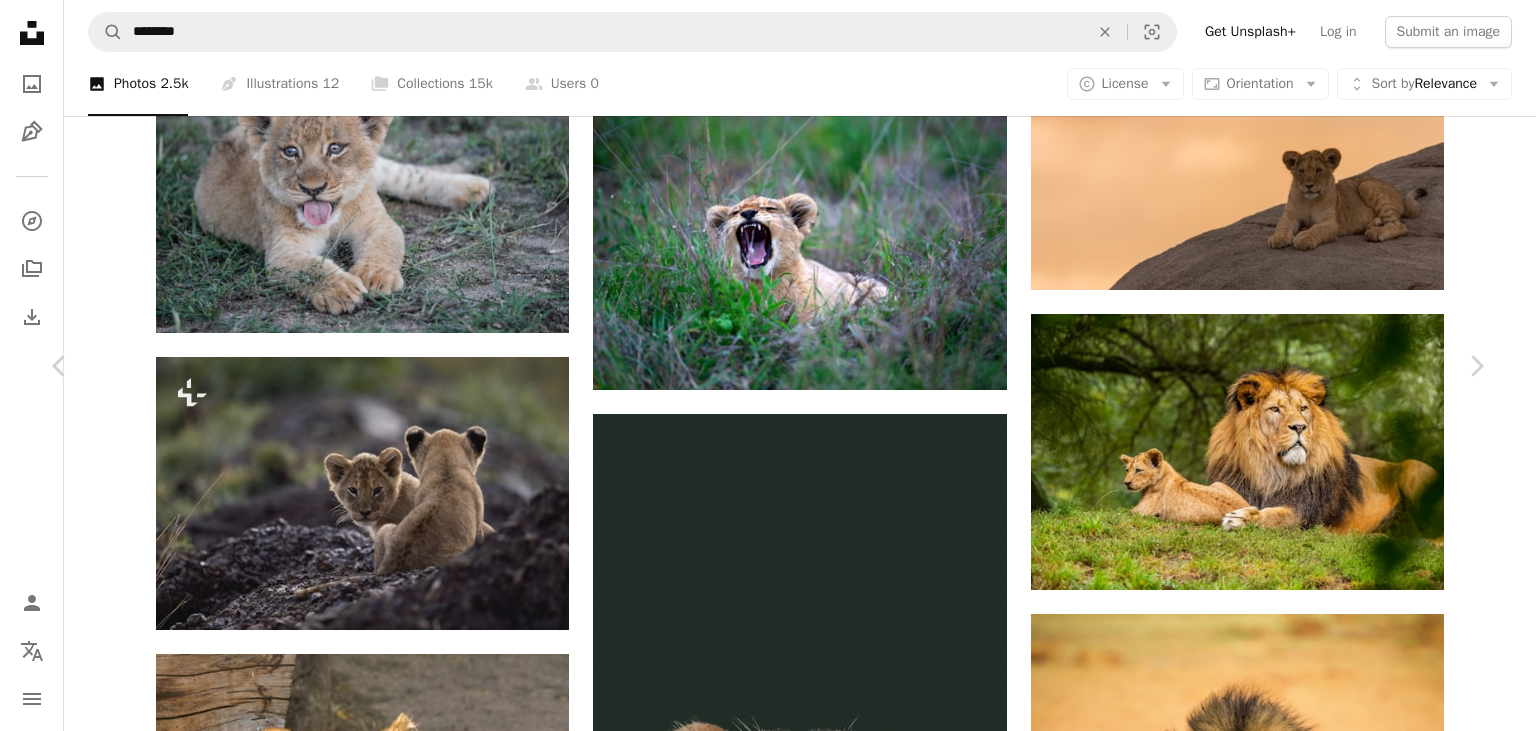 click on "Download free" at bounding box center [1287, 2843] 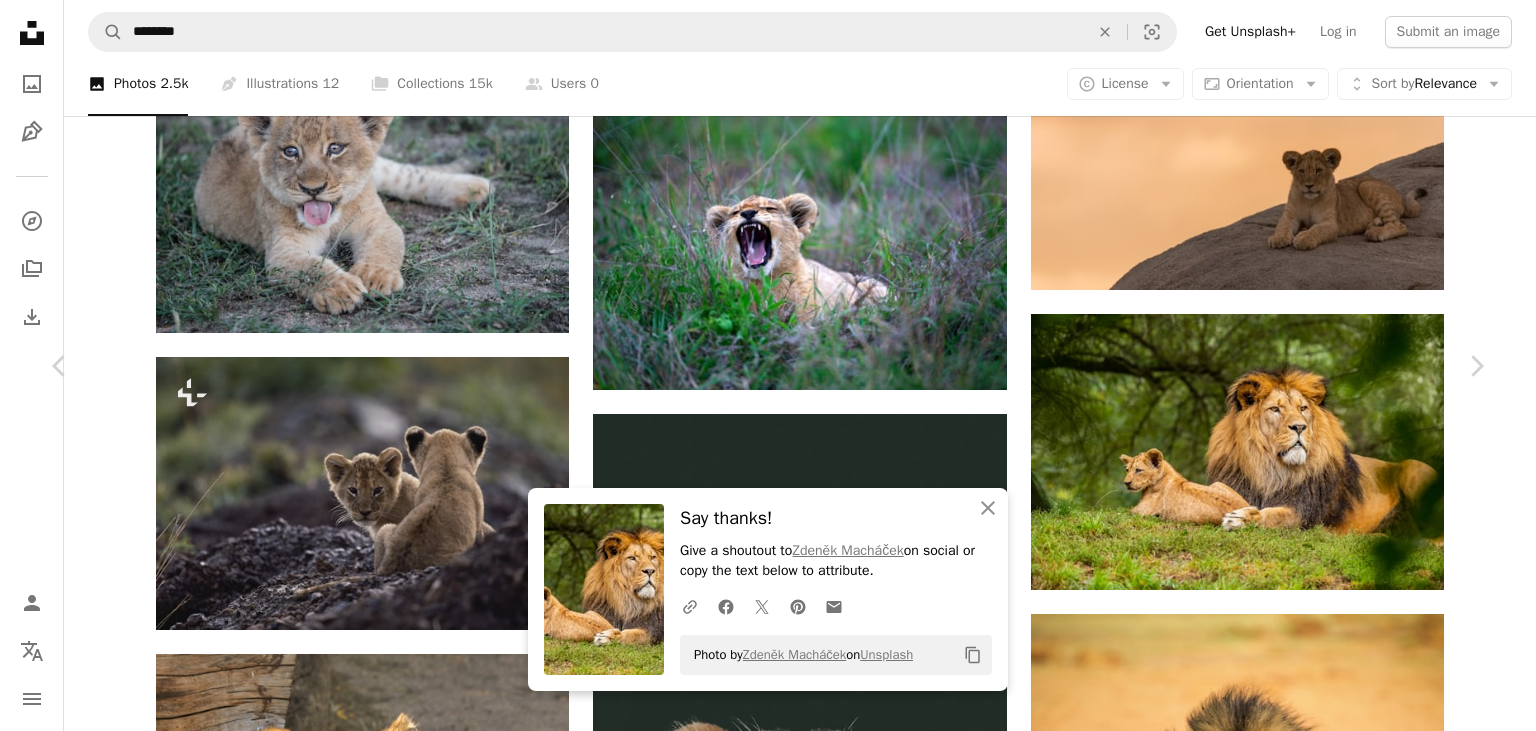 click on "An X shape" at bounding box center [20, 20] 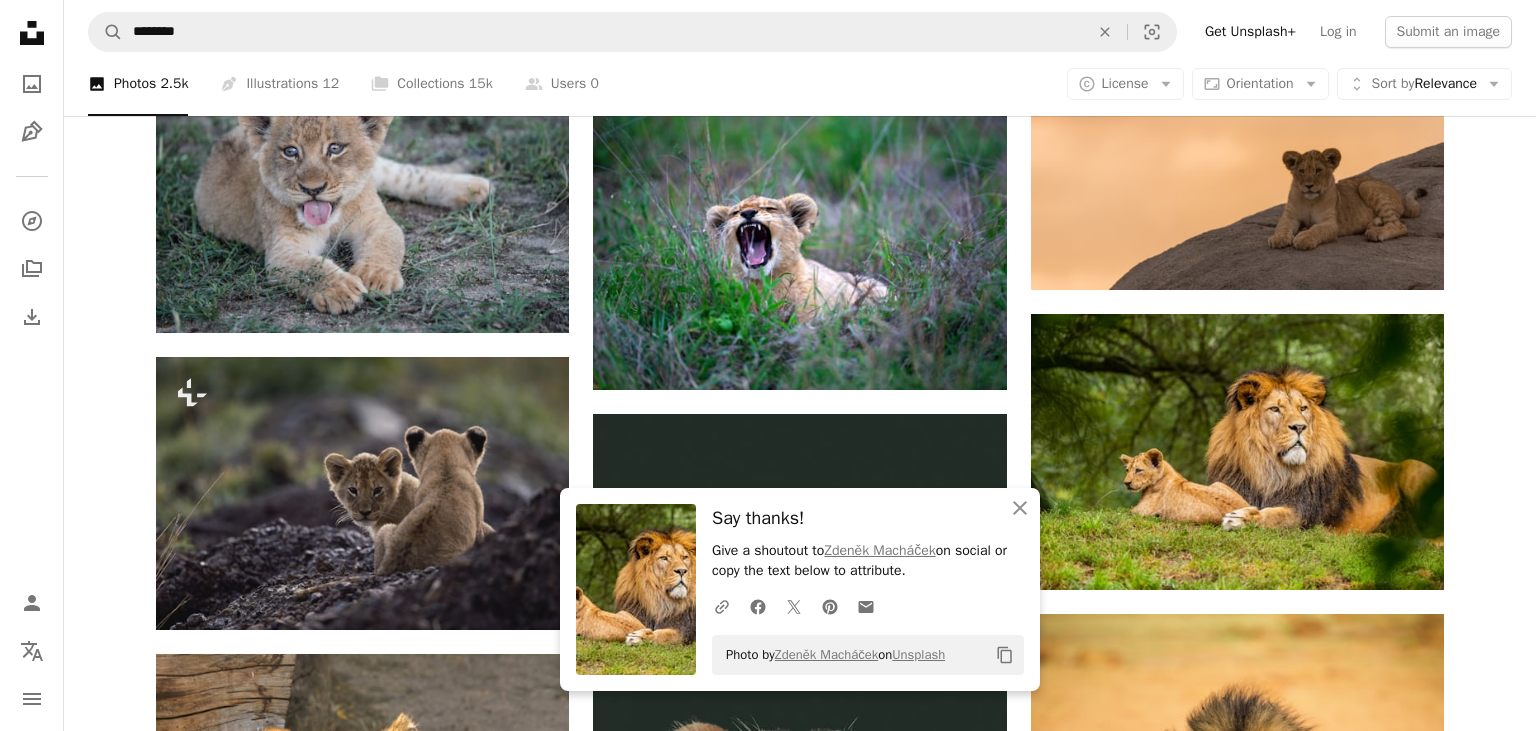 click on "Unsplash logo Unsplash Home" 